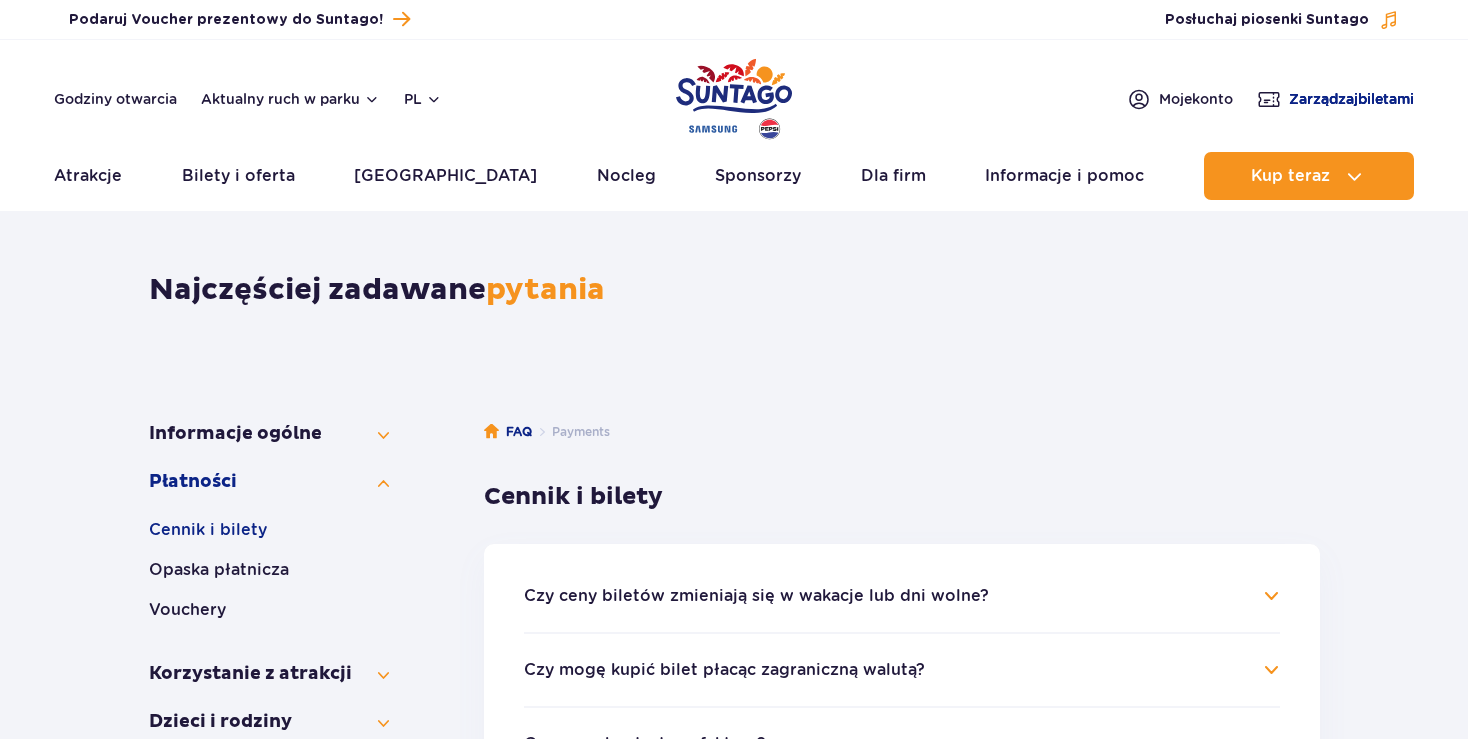 scroll, scrollTop: 0, scrollLeft: 0, axis: both 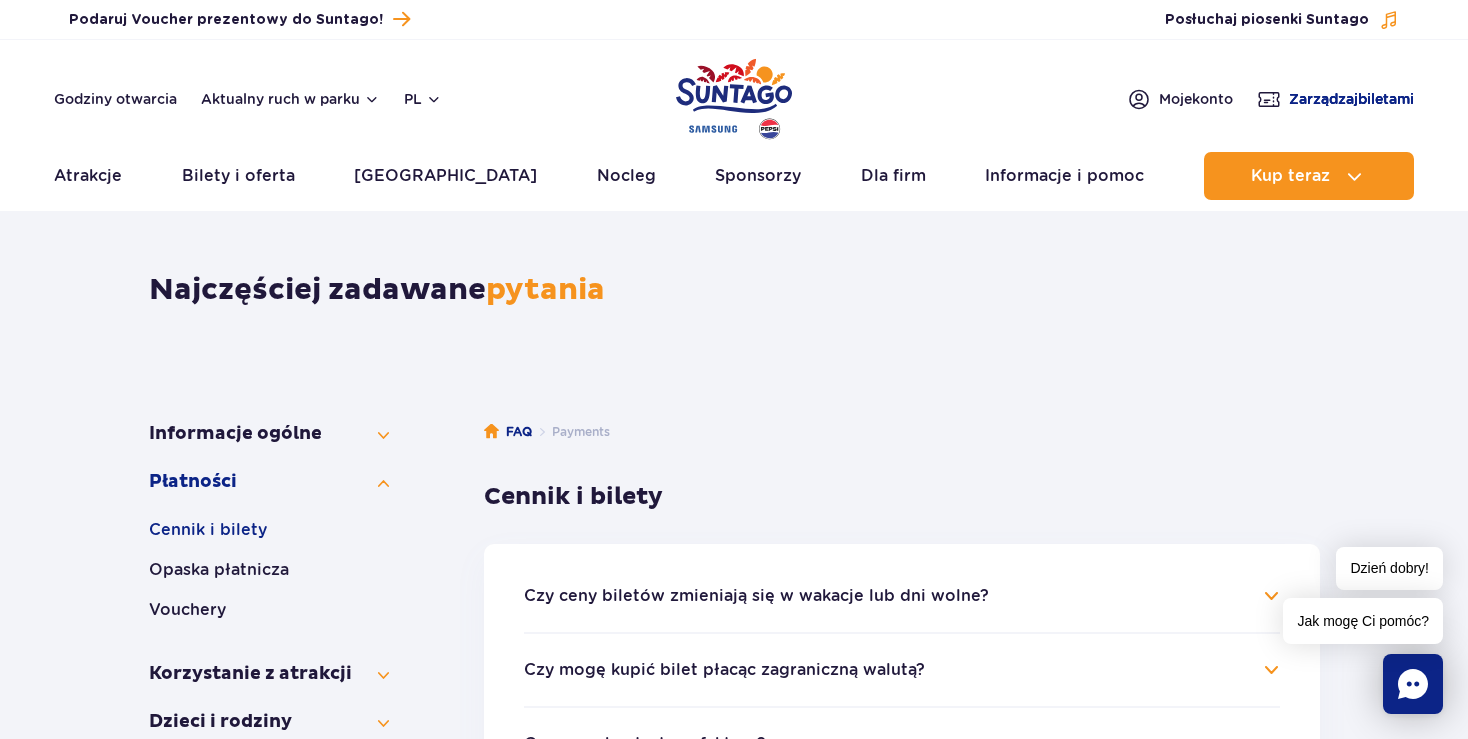 click on "Zarządzaj  biletami" at bounding box center [1335, 99] 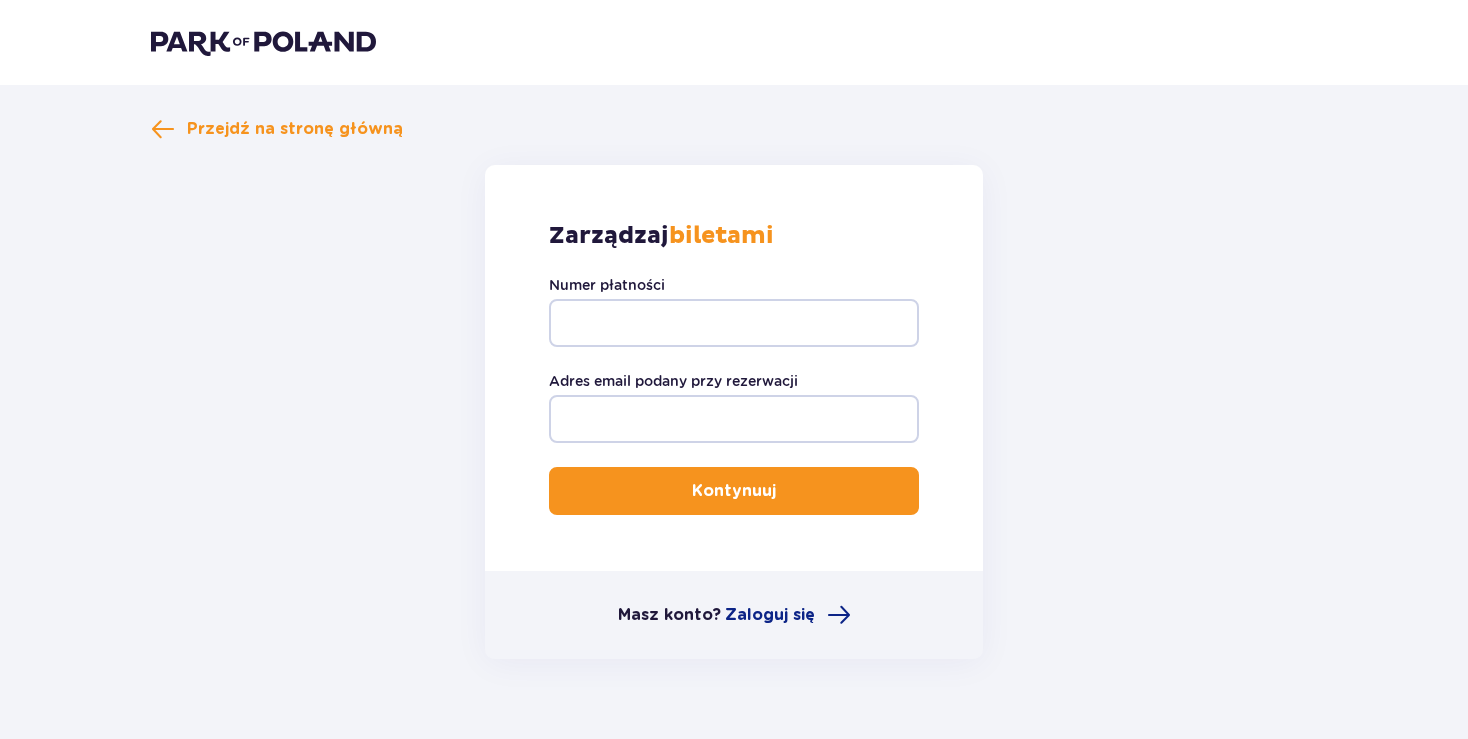 scroll, scrollTop: 0, scrollLeft: 0, axis: both 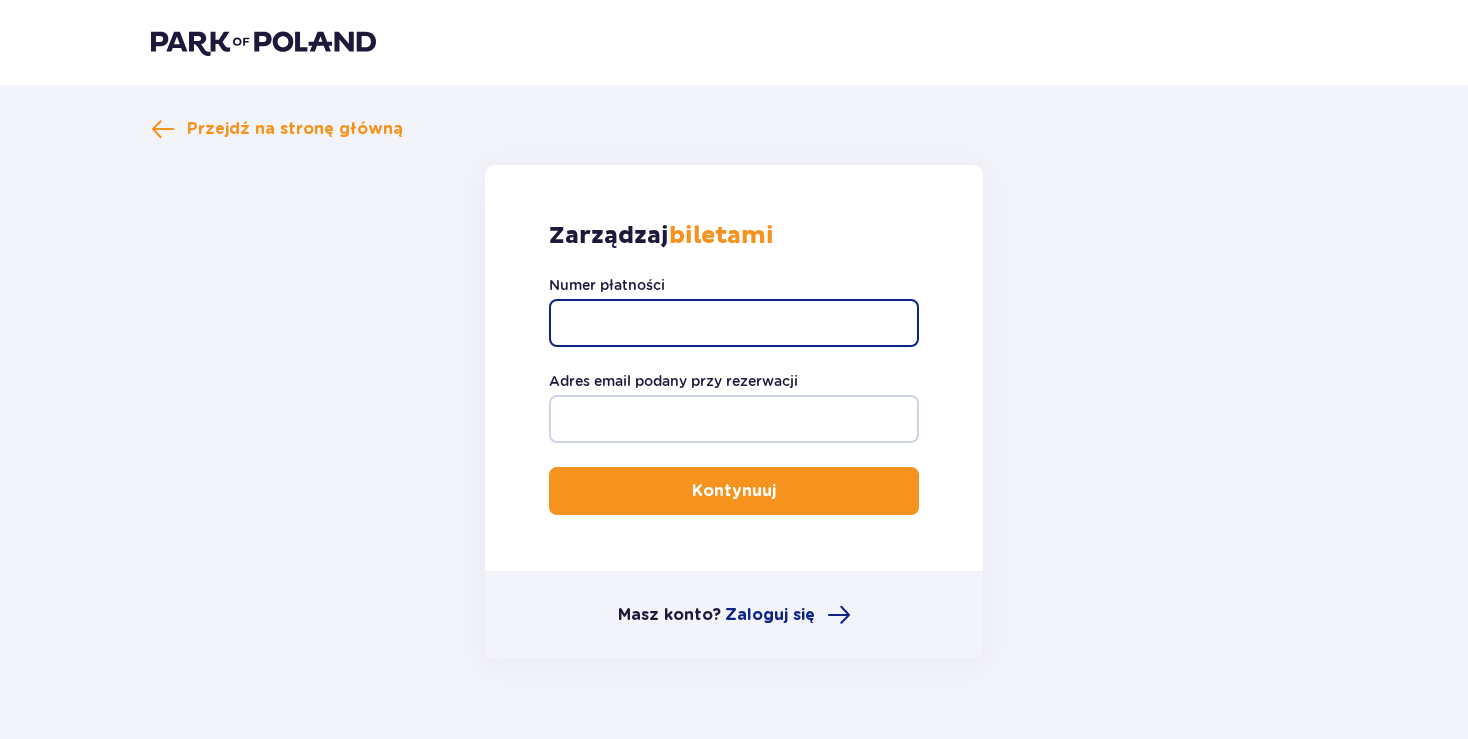 click on "Numer płatności" at bounding box center (734, 323) 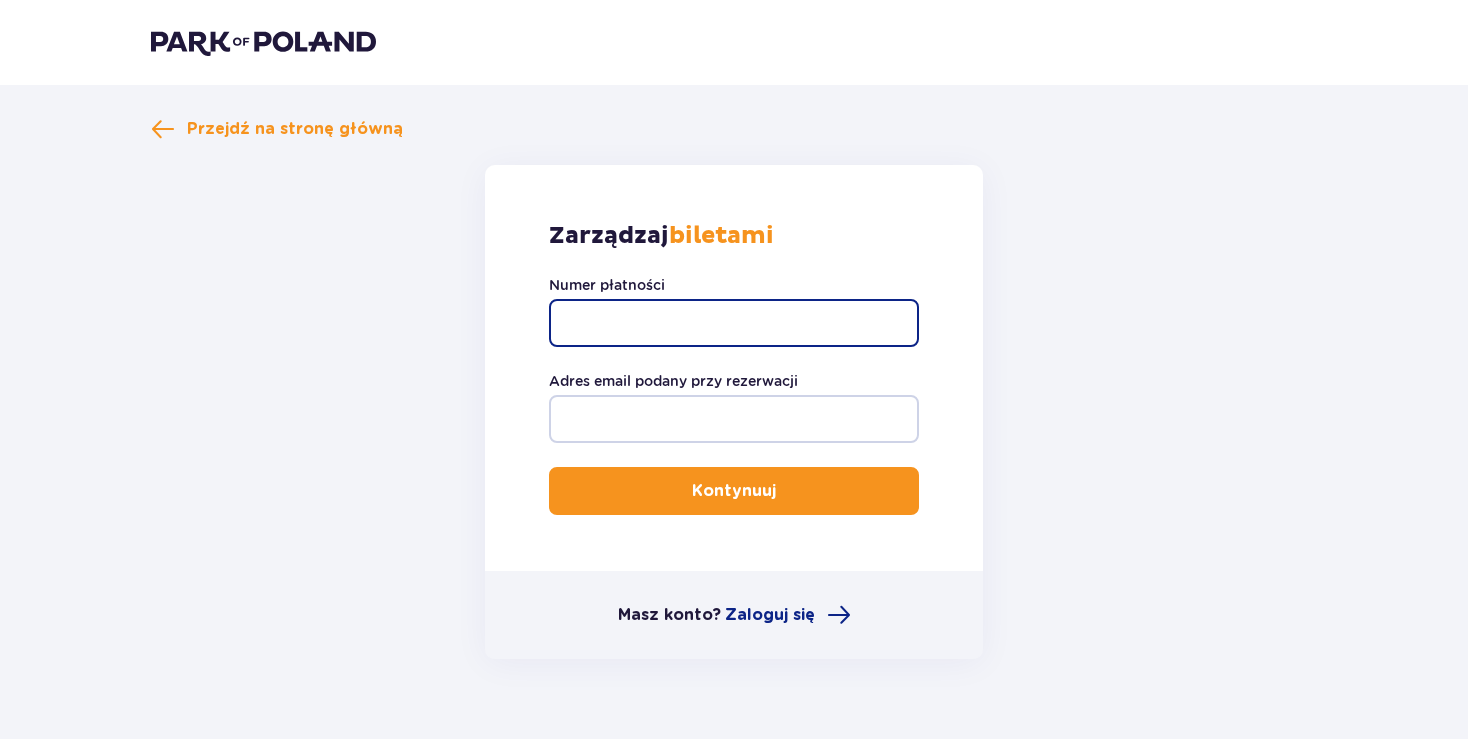 paste on "TR-VRC-H9K9G7X/89399580718" 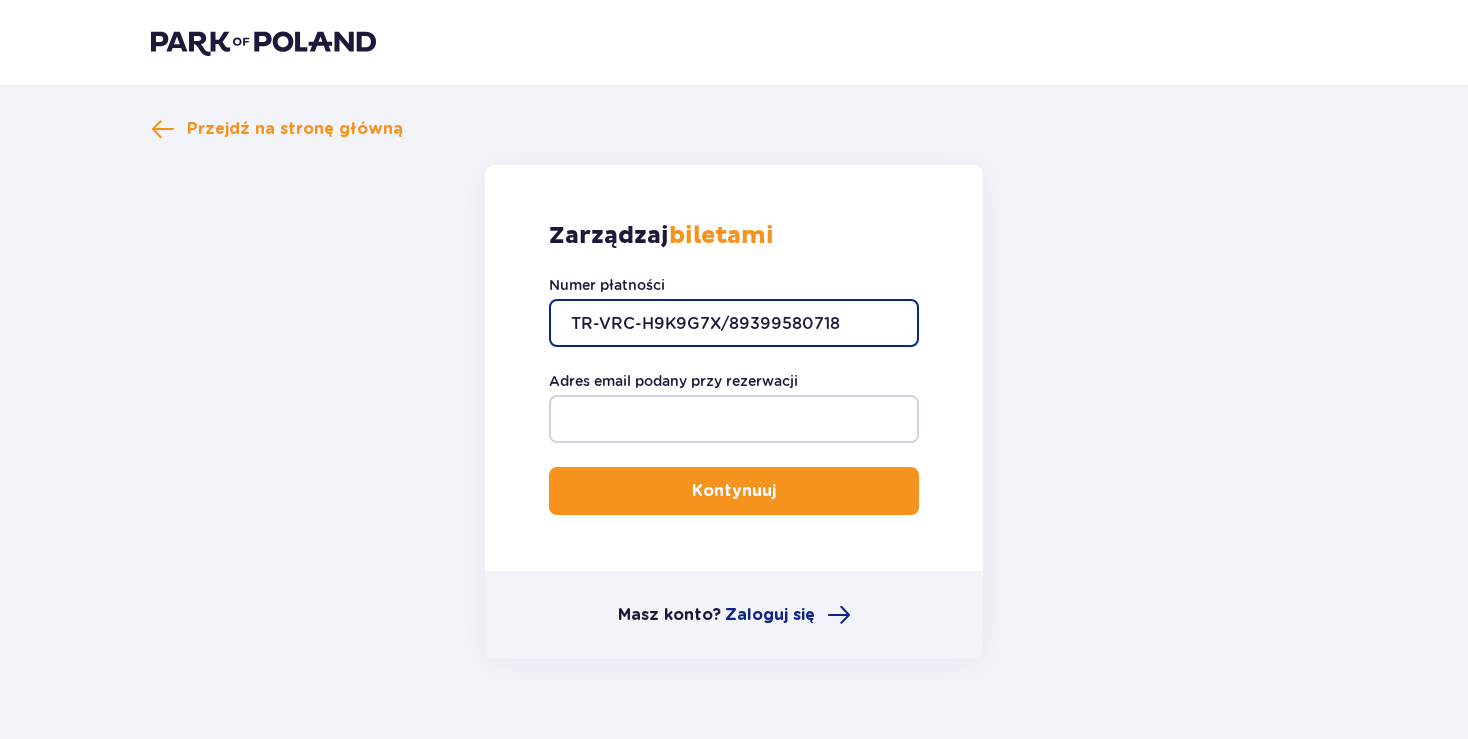 type on "TR-VRC-H9K9G7X/89399580718" 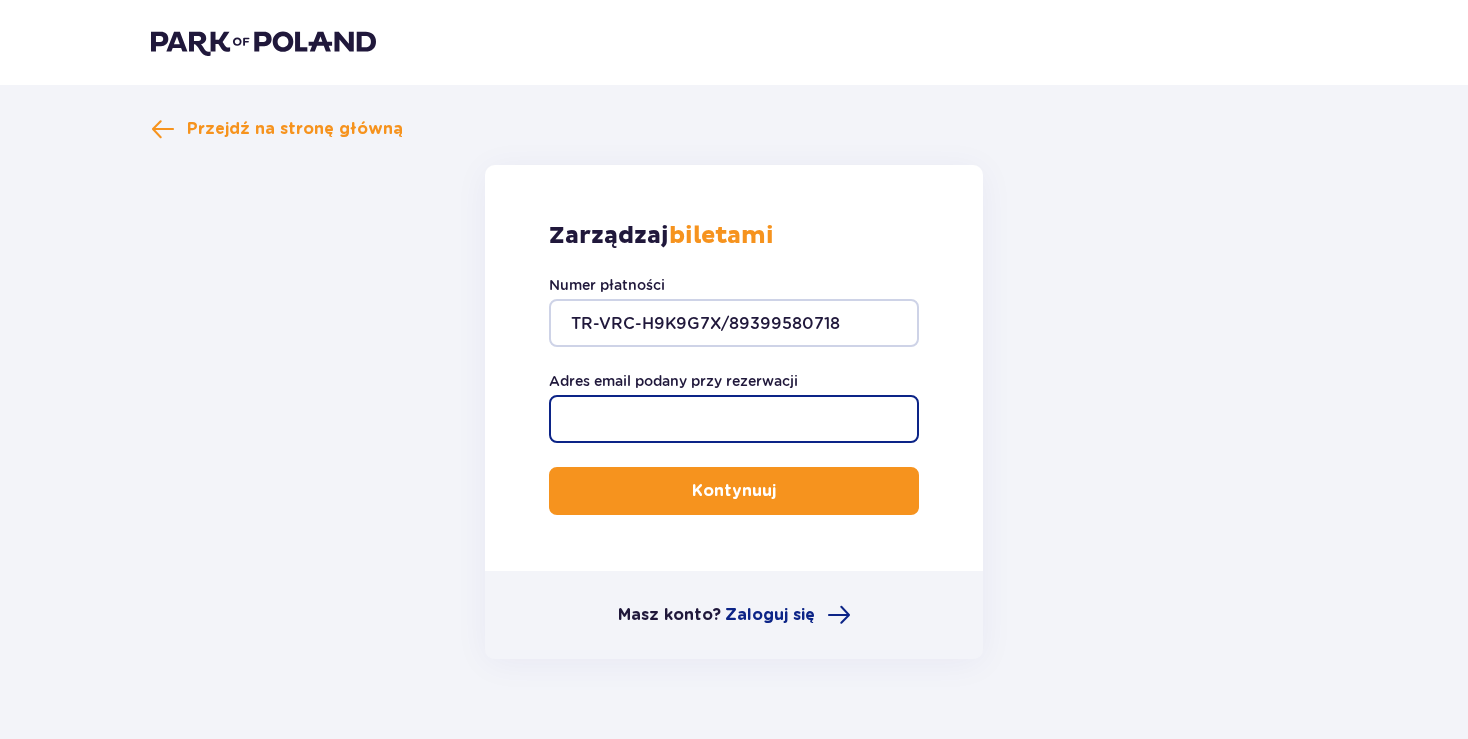 click on "Adres email podany przy rezerwacji" at bounding box center [734, 419] 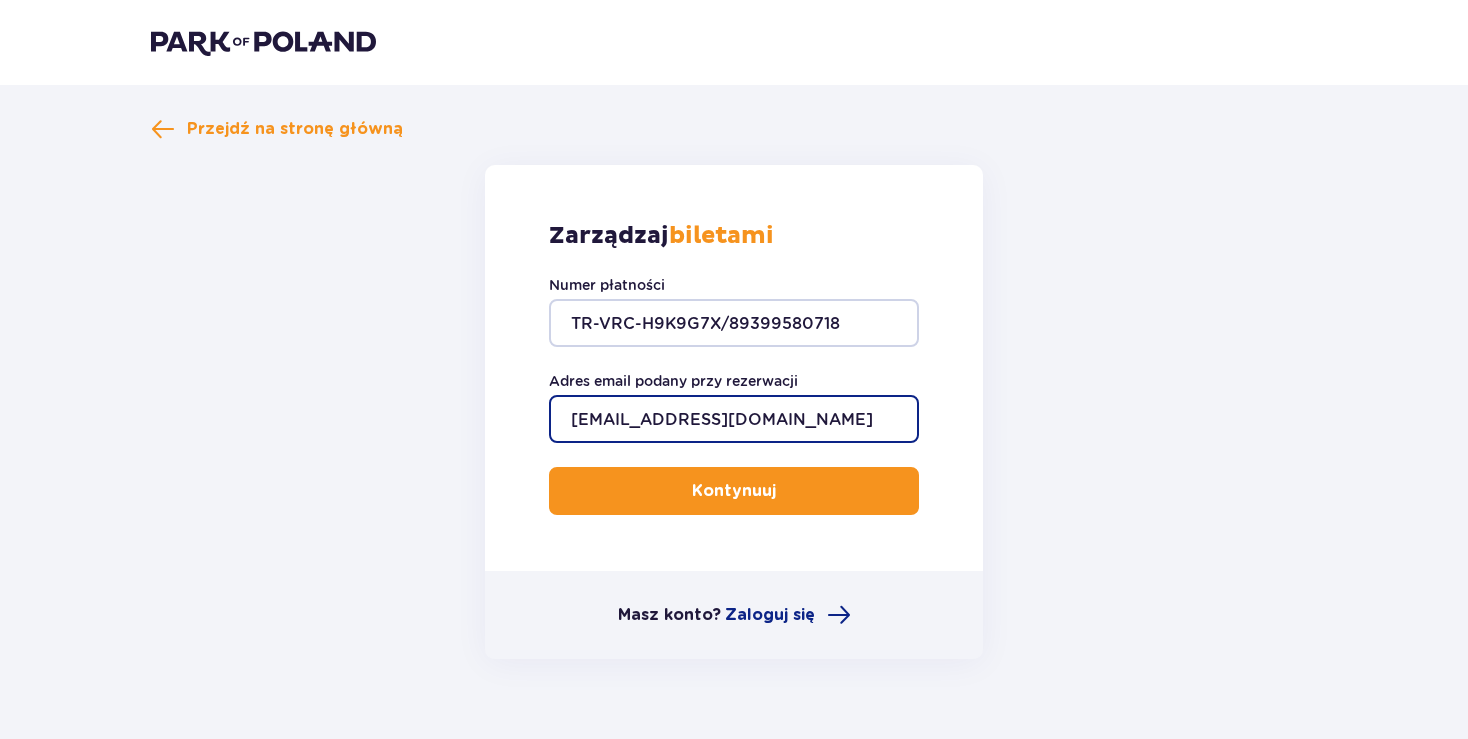 type on "[EMAIL_ADDRESS][DOMAIN_NAME]" 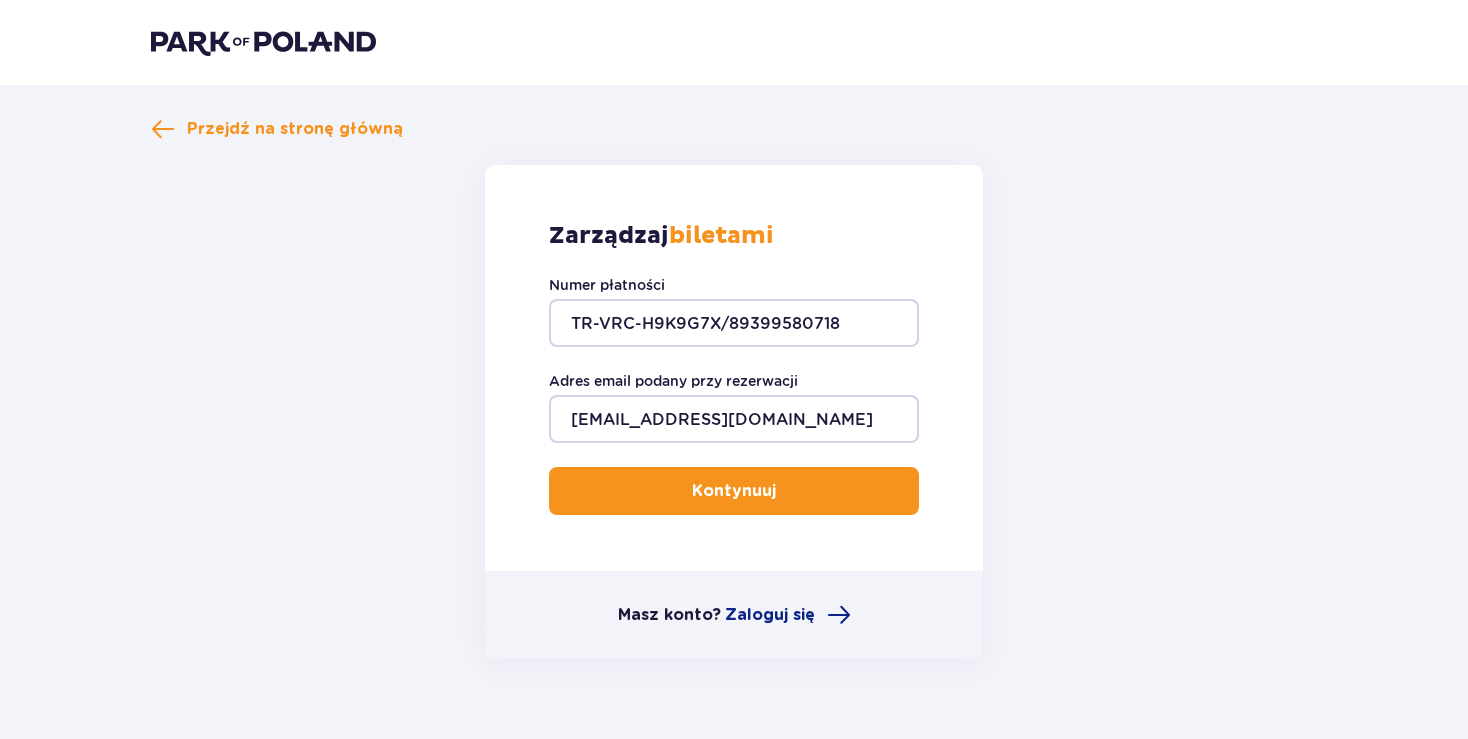 click on "Kontynuuj" at bounding box center [734, 491] 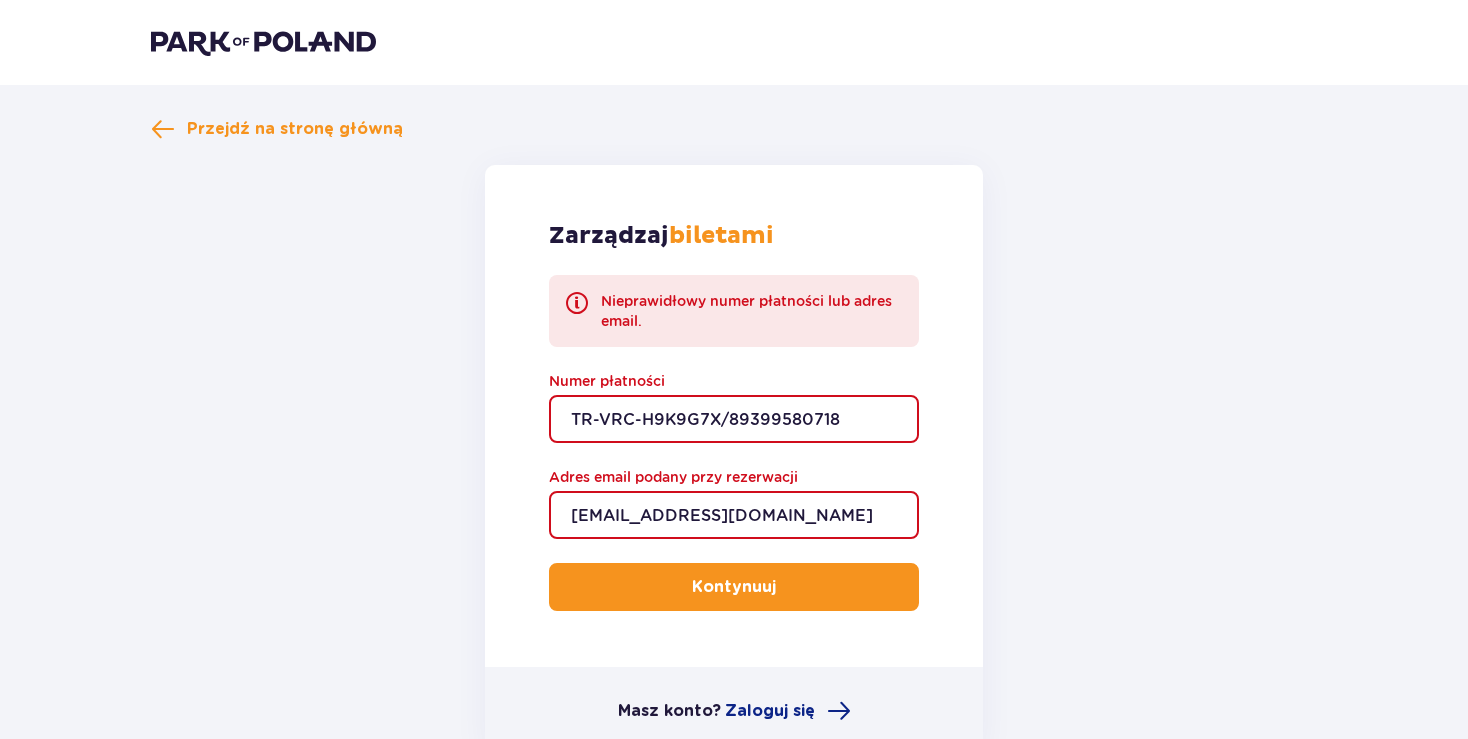 click on "TR-VRC-H9K9G7X/89399580718" at bounding box center [734, 419] 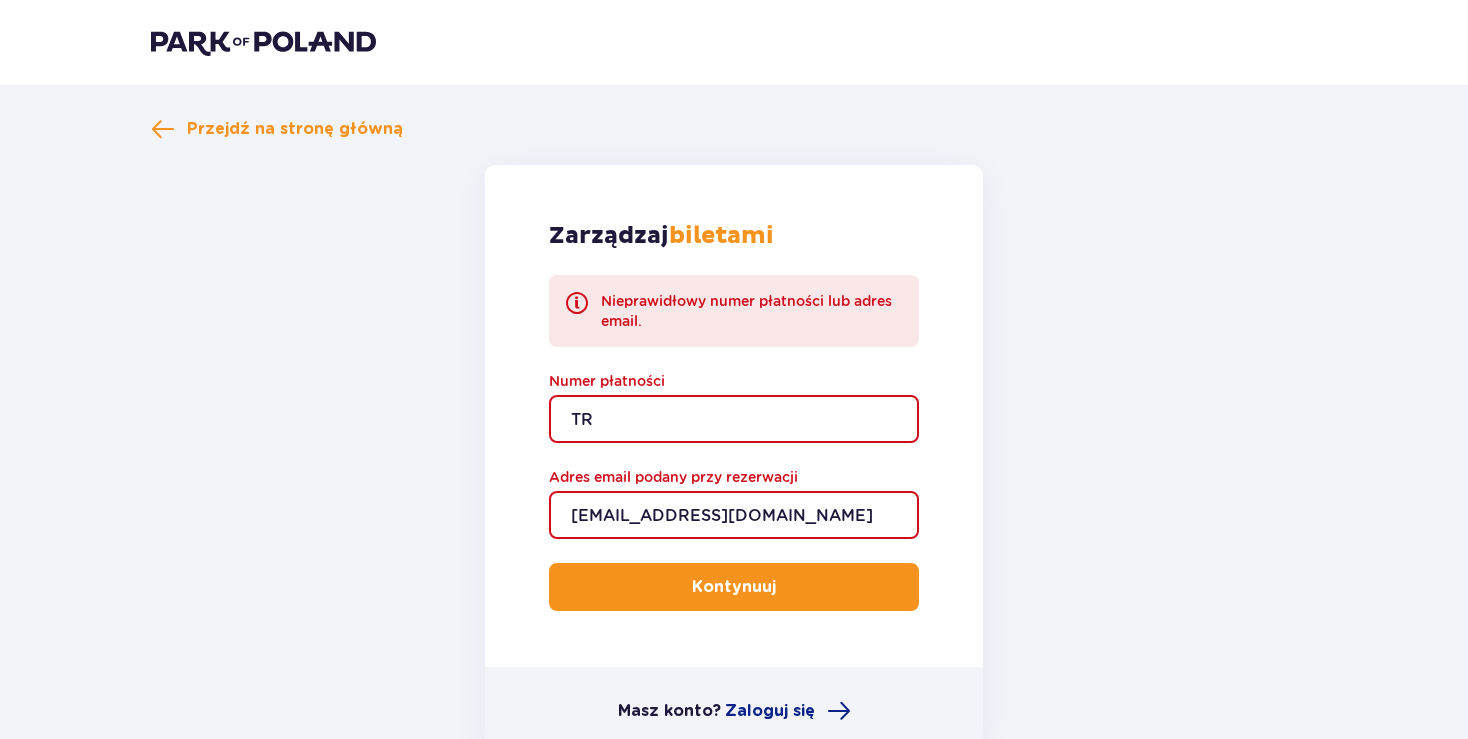 type on "T" 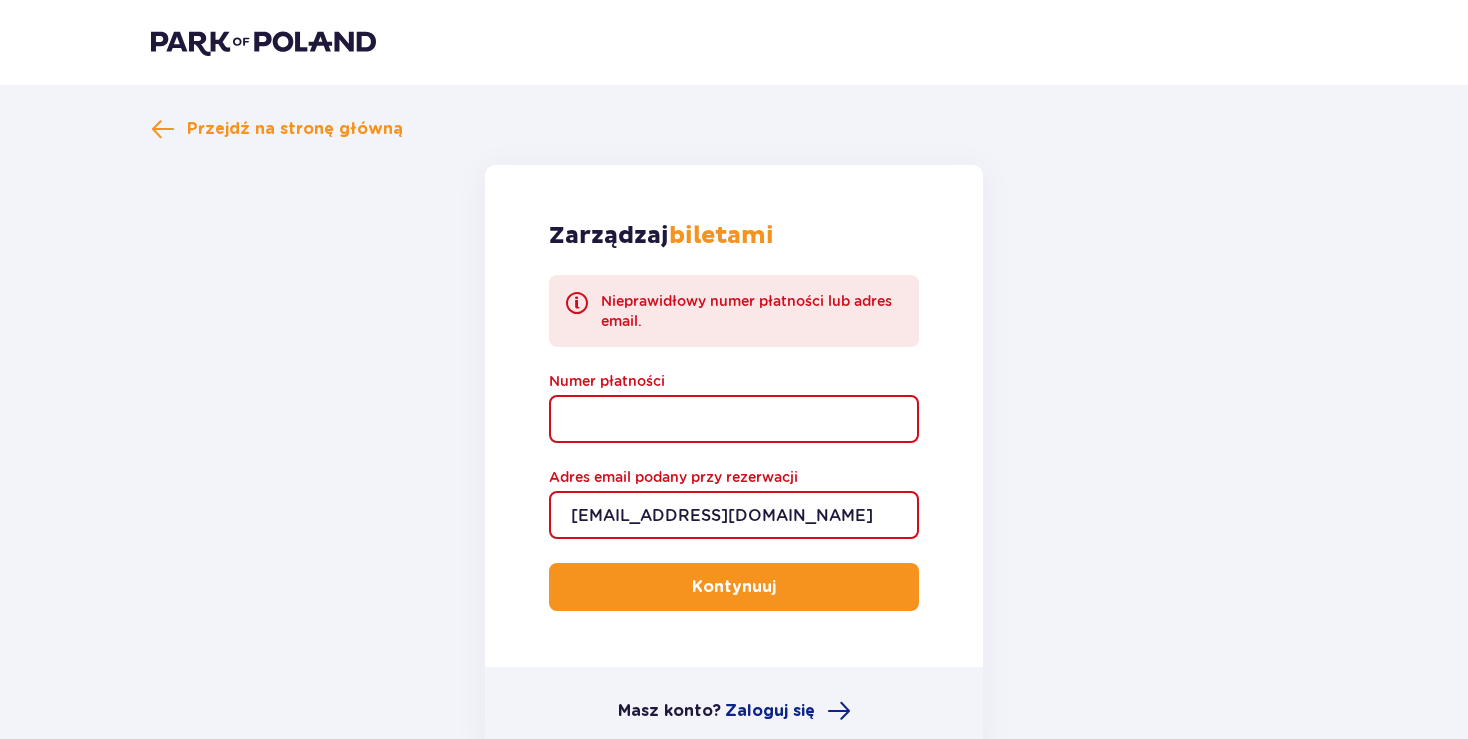paste on "TR-VRC-H9K9G7X" 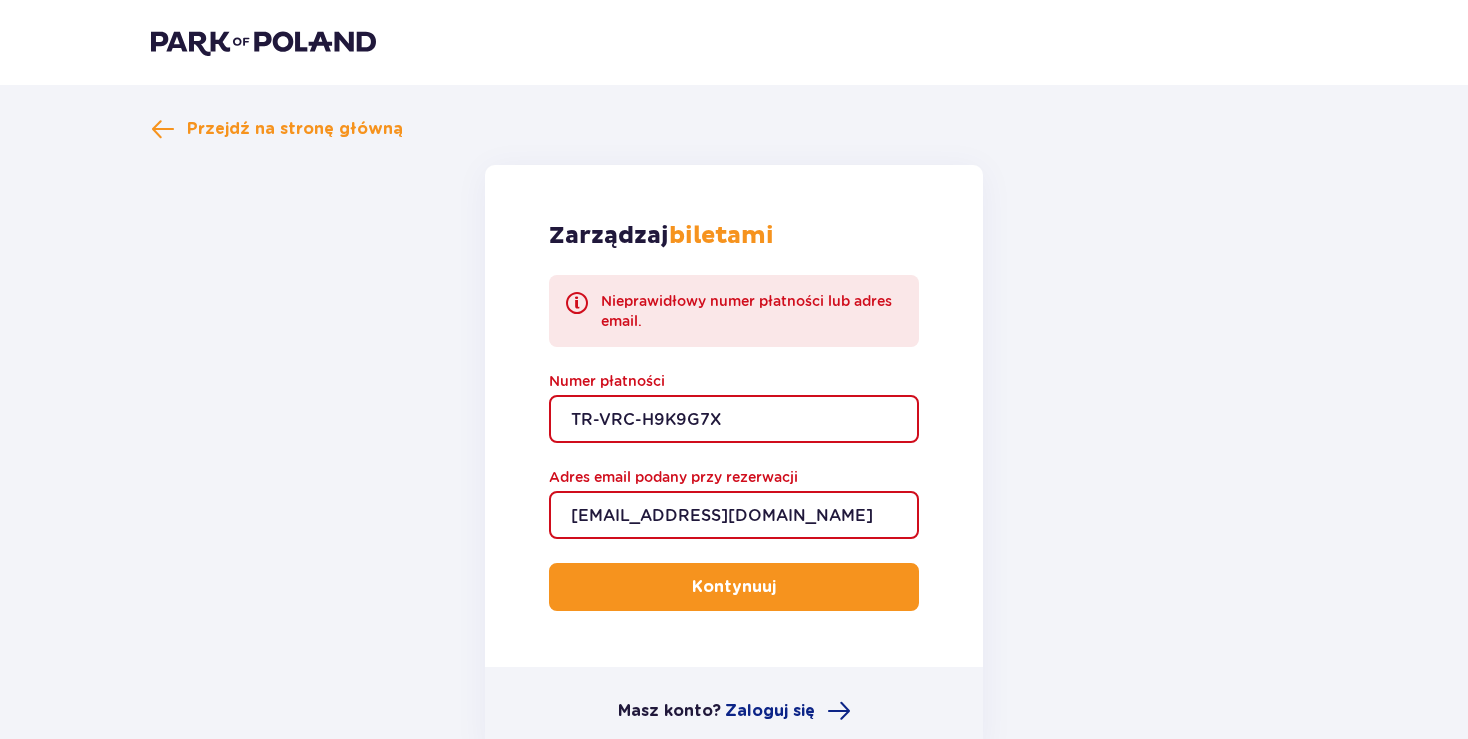 type on "TR-VRC-H9K9G7X" 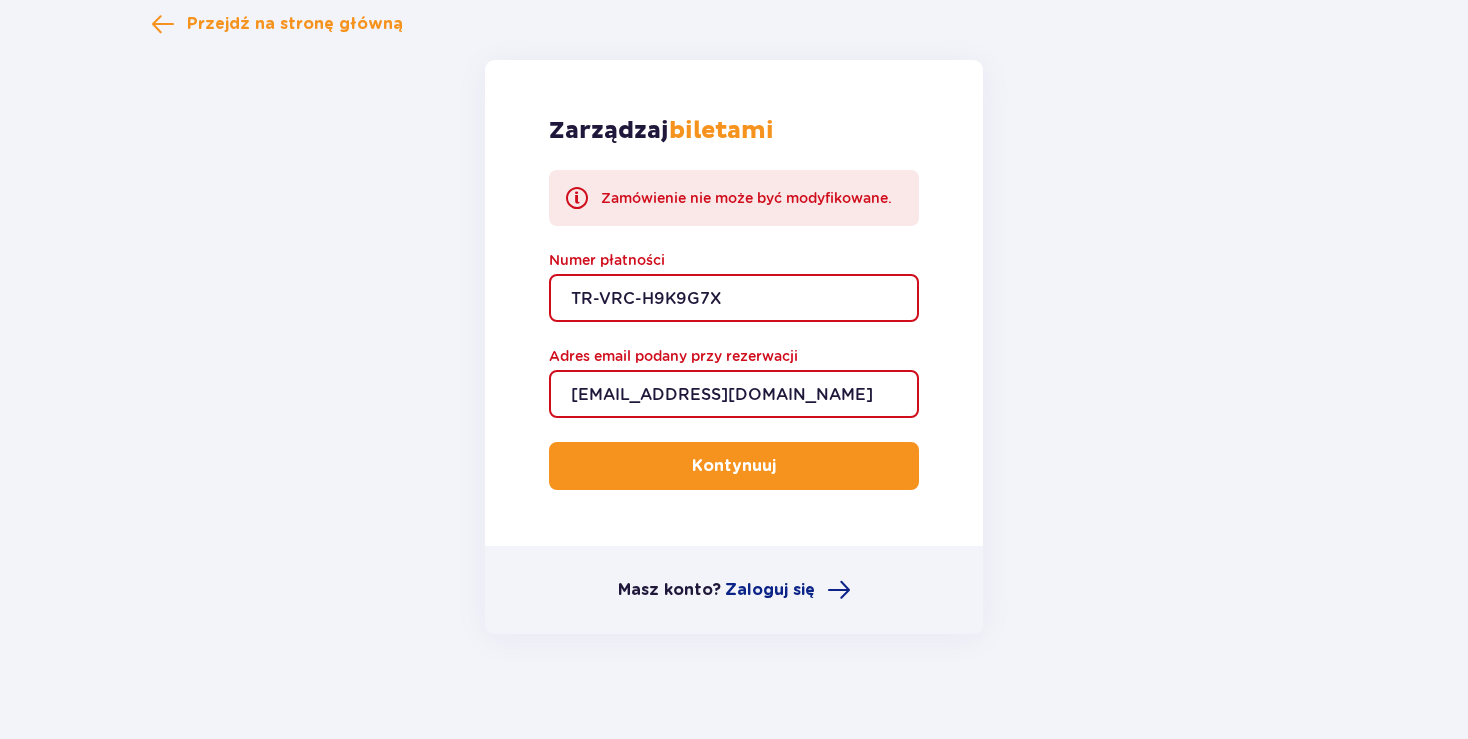 scroll, scrollTop: 120, scrollLeft: 0, axis: vertical 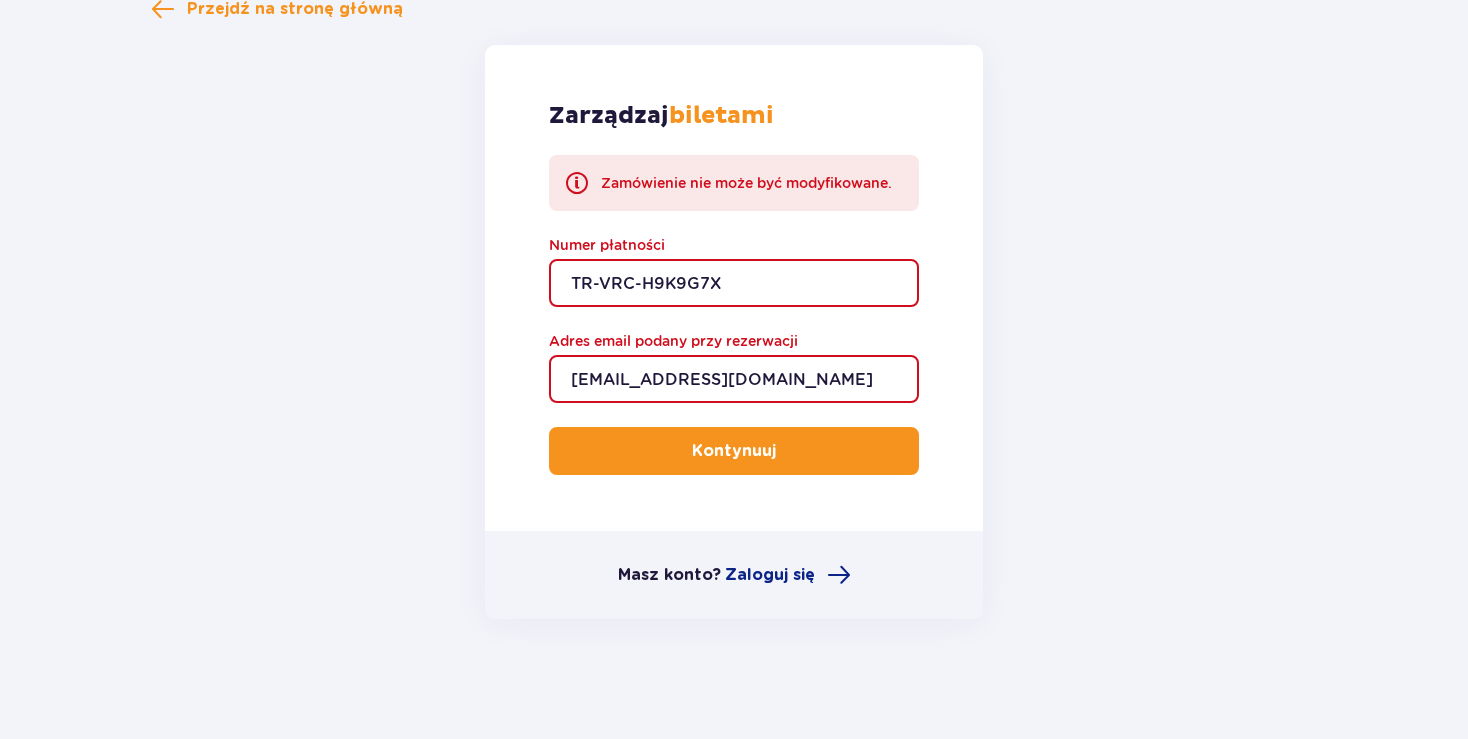 click on "Zaloguj się" at bounding box center (788, 575) 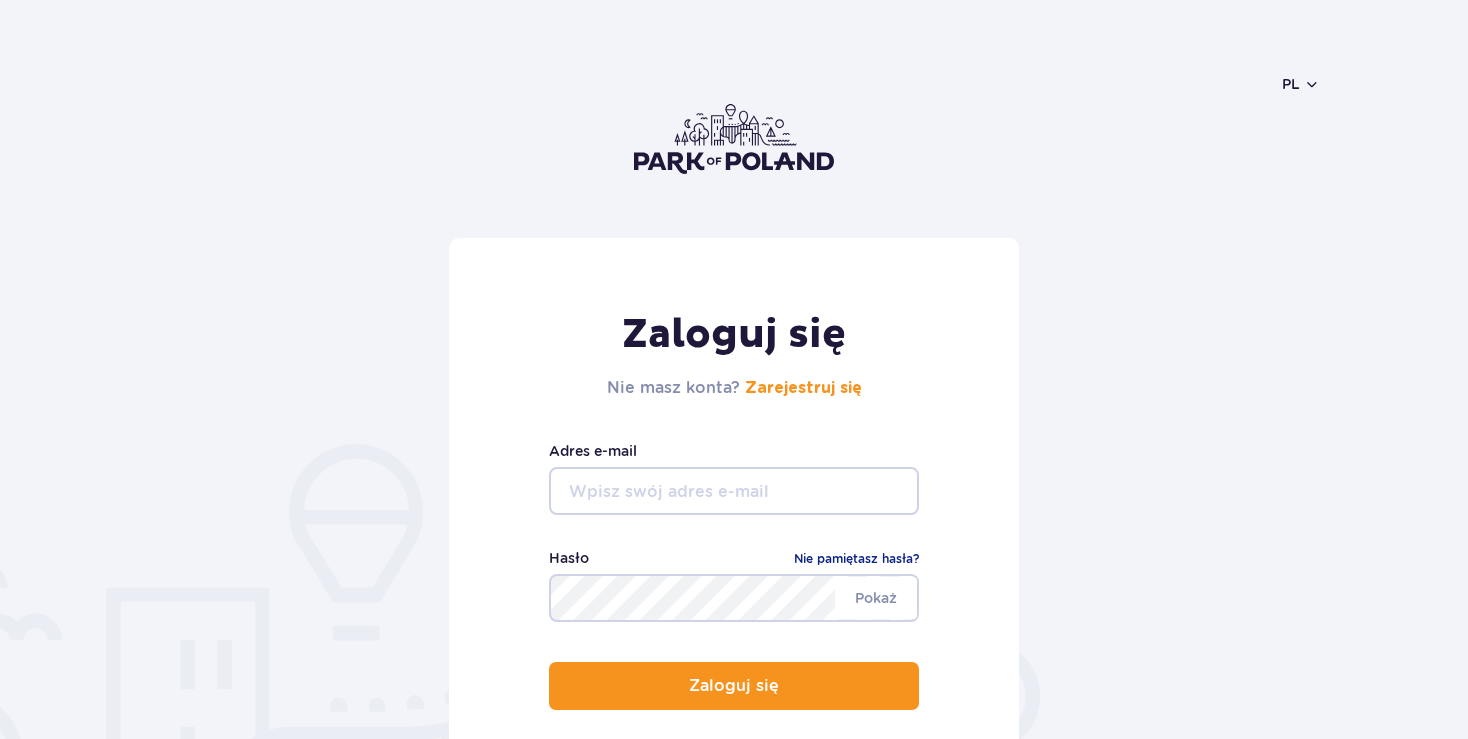 scroll, scrollTop: 0, scrollLeft: 0, axis: both 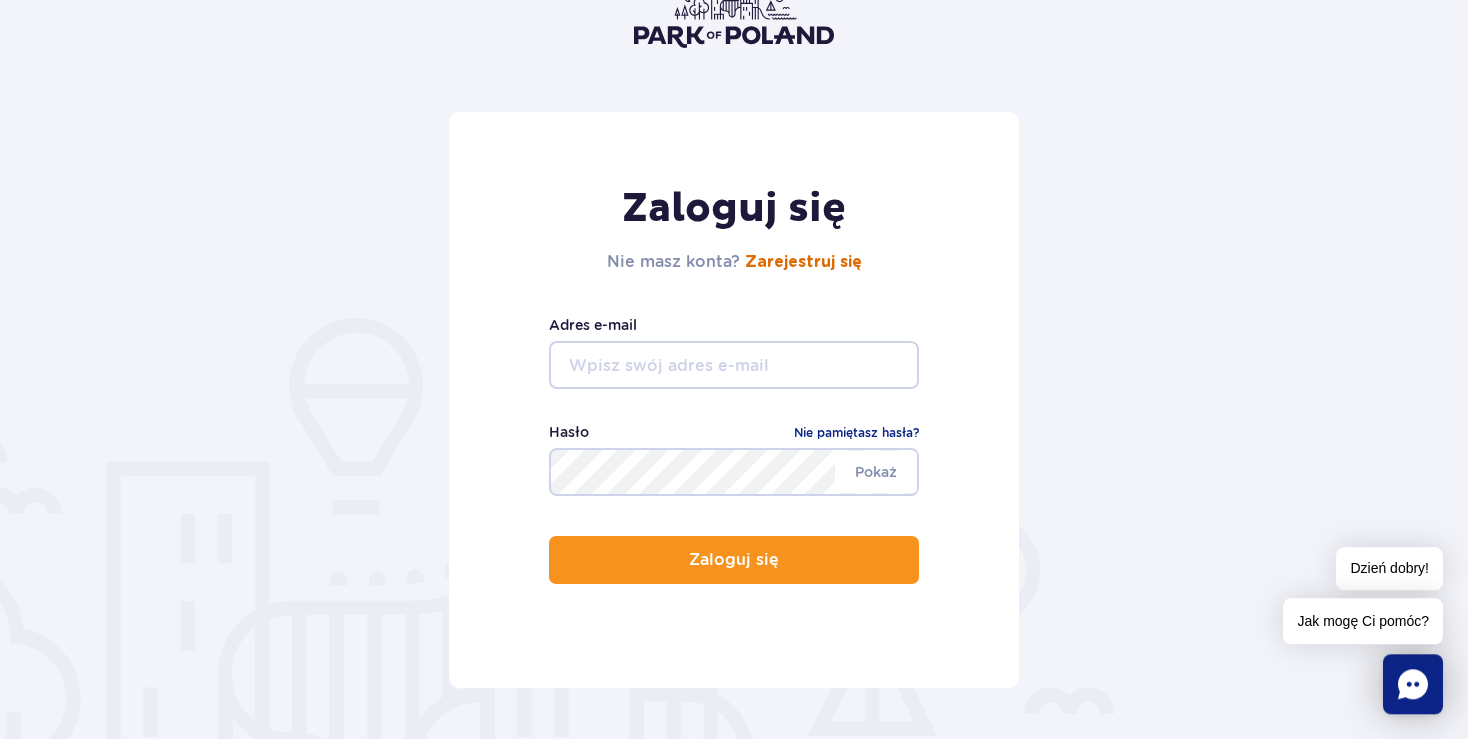 click on "Zarejestruj się" at bounding box center [803, 262] 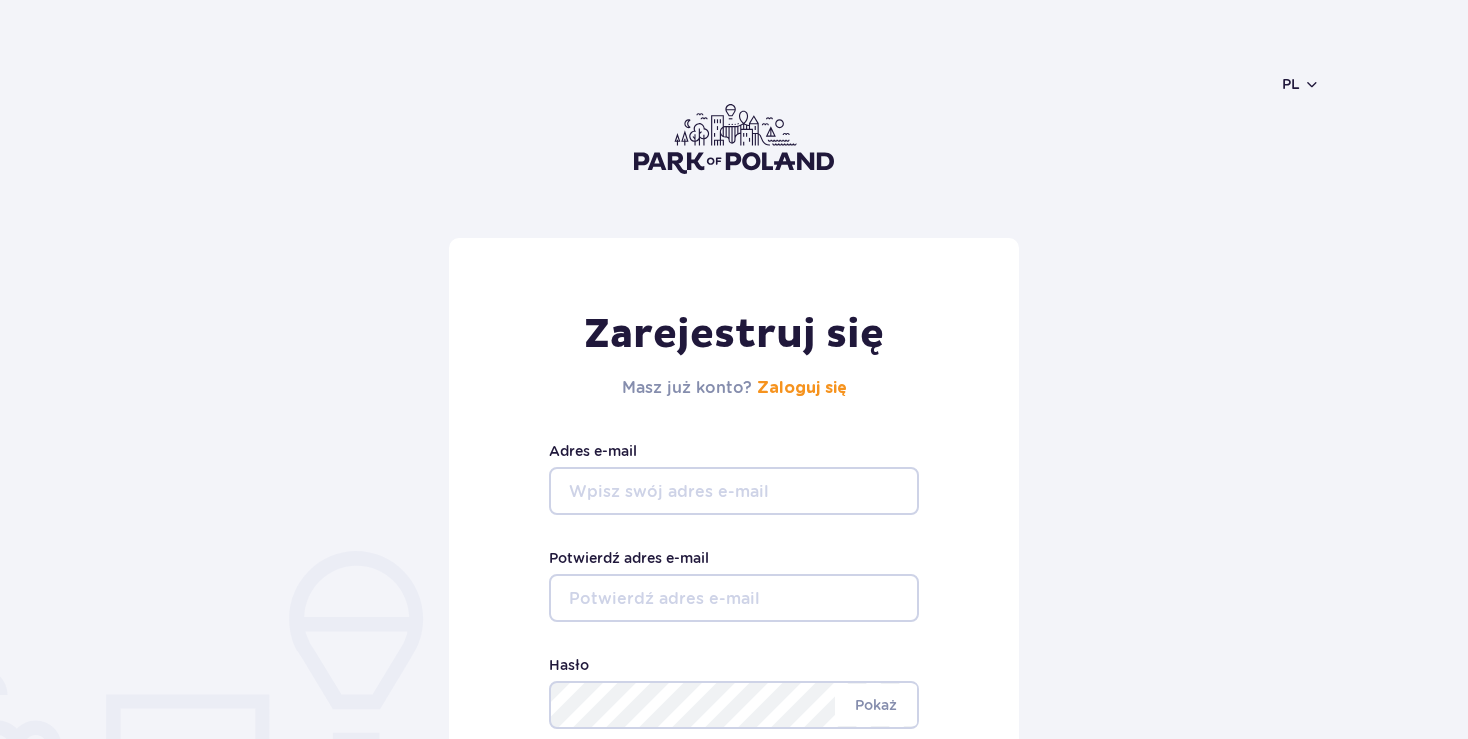 scroll, scrollTop: 0, scrollLeft: 0, axis: both 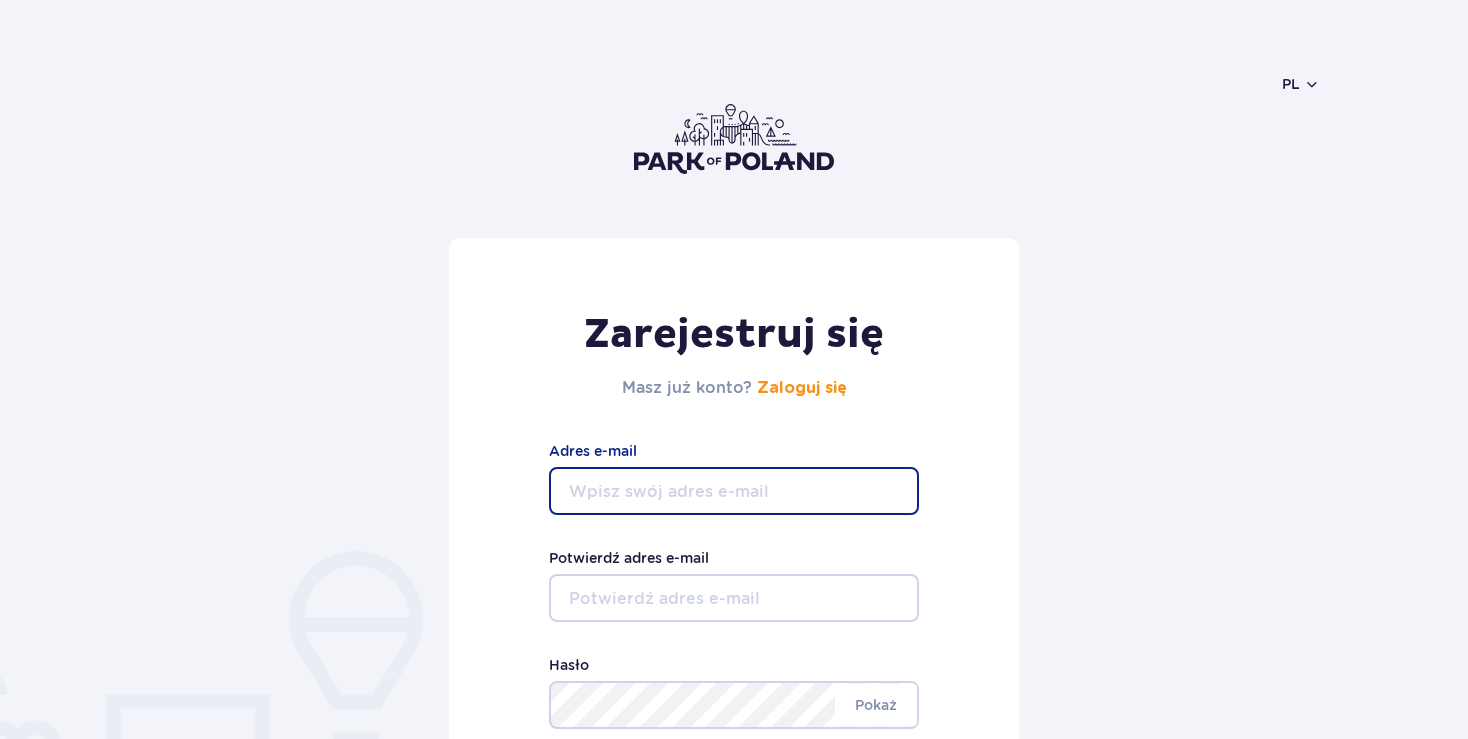click on "Adres e-mail" at bounding box center (734, 491) 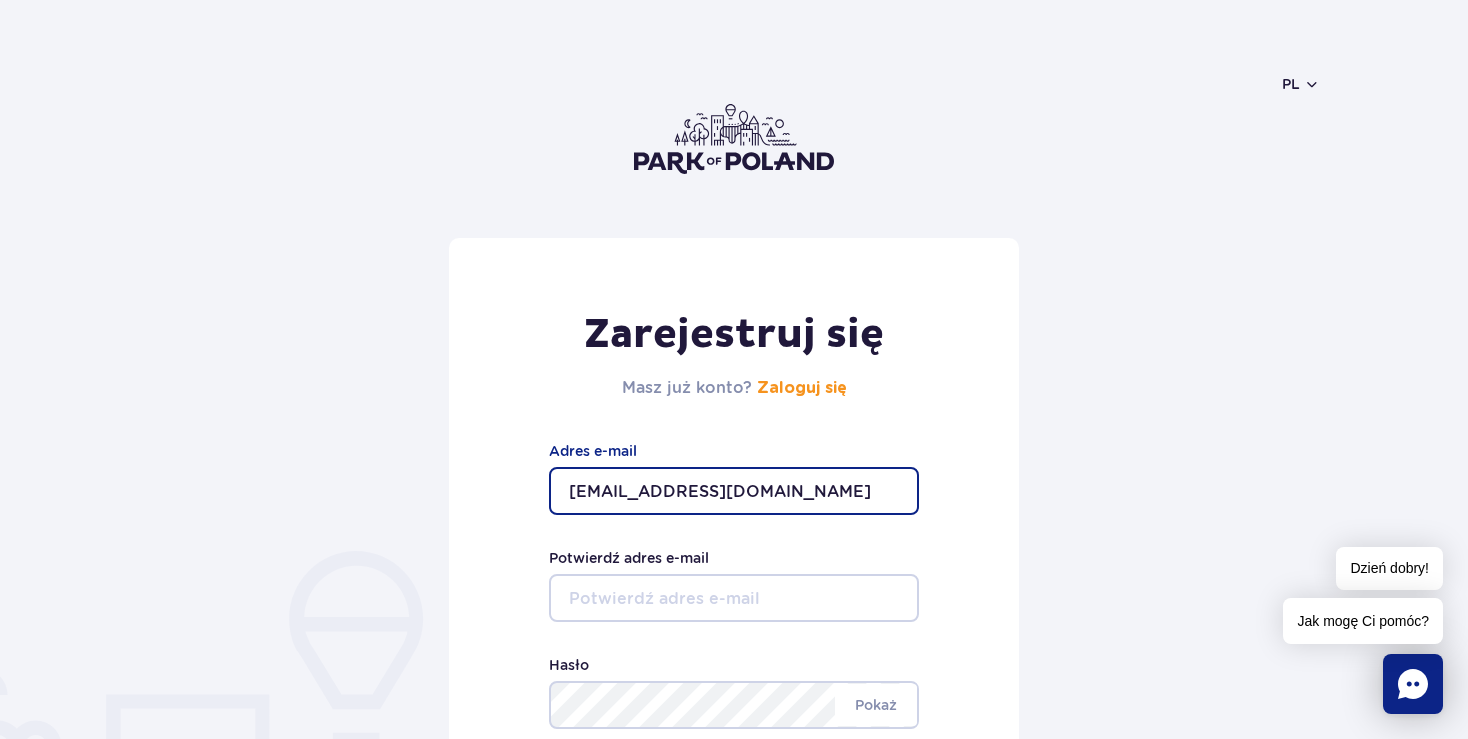 type on "[EMAIL_ADDRESS][DOMAIN_NAME]" 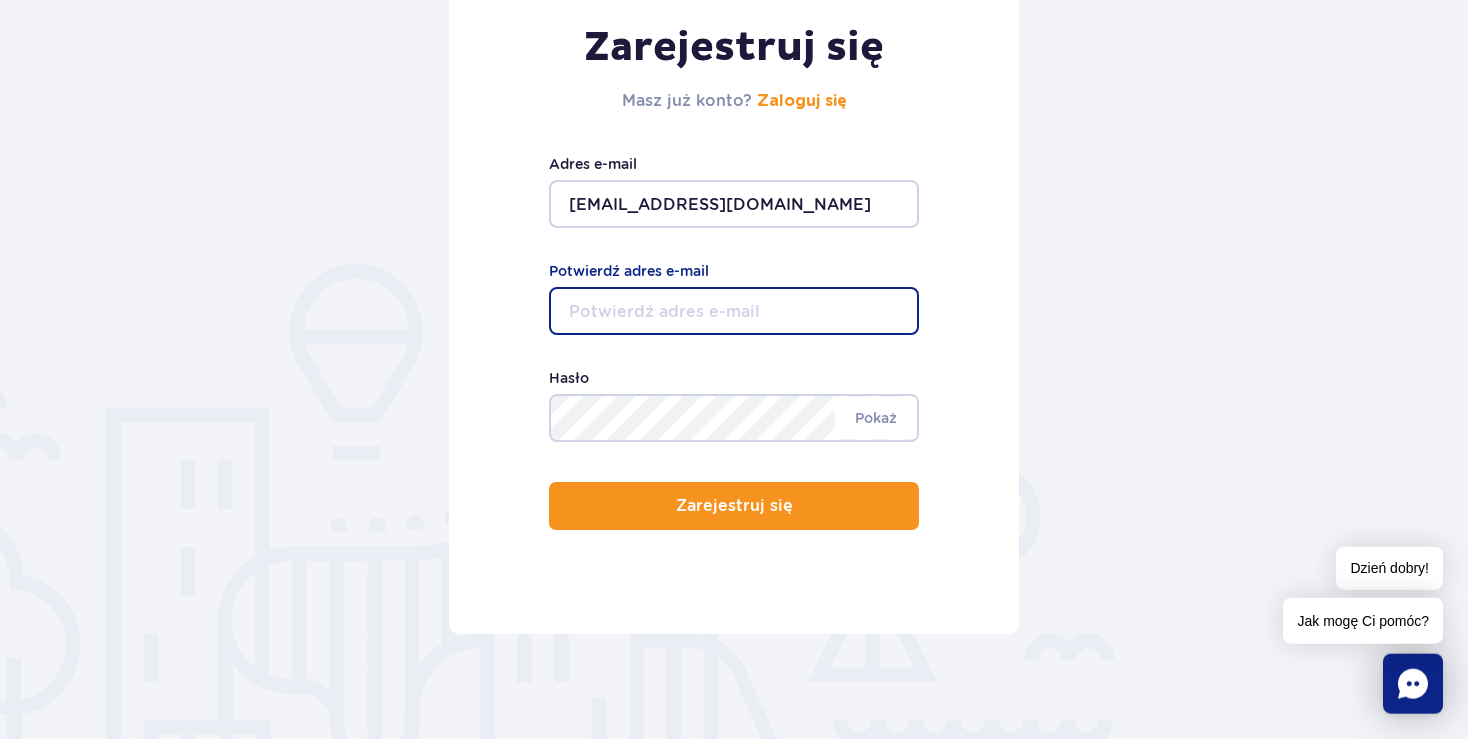 scroll, scrollTop: 290, scrollLeft: 0, axis: vertical 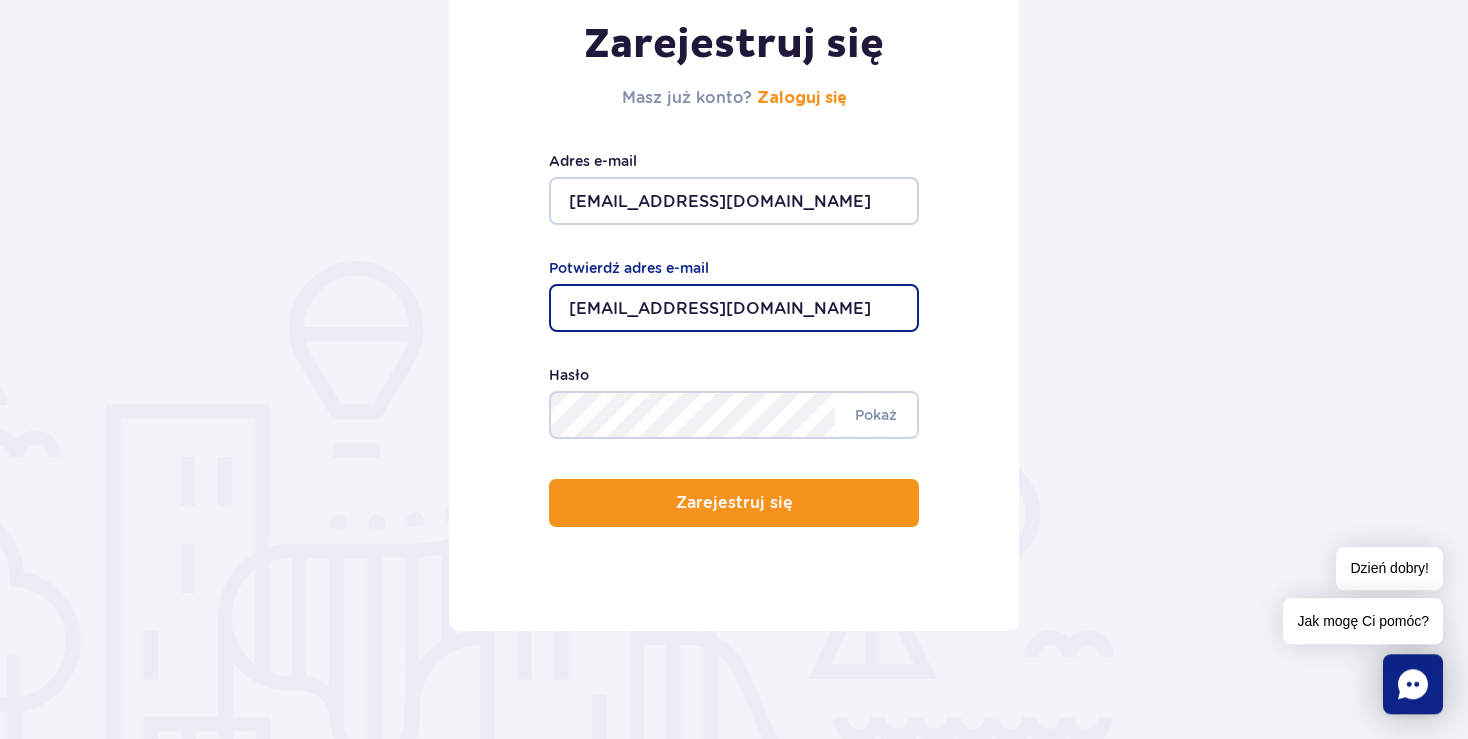 type on "olamatenka@yahoo.pl" 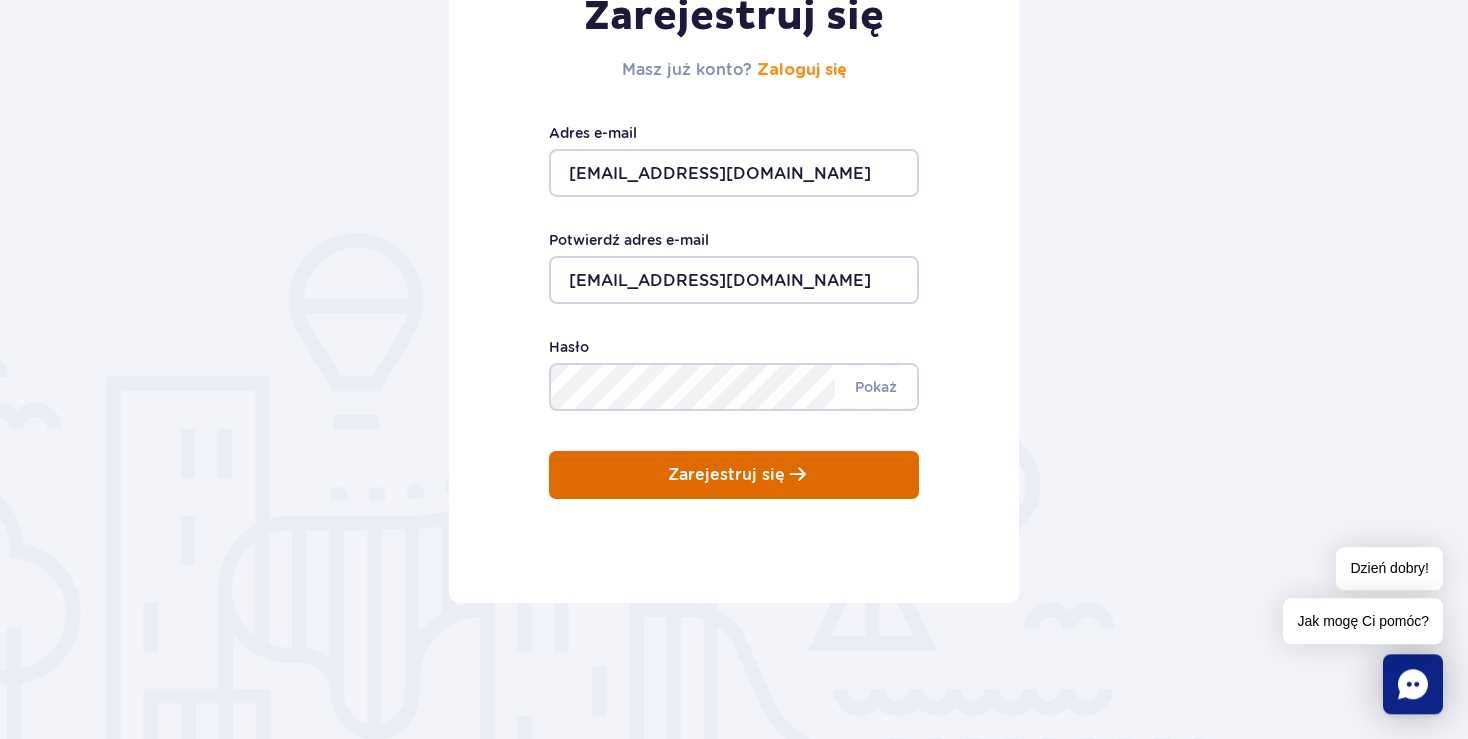 scroll, scrollTop: 290, scrollLeft: 0, axis: vertical 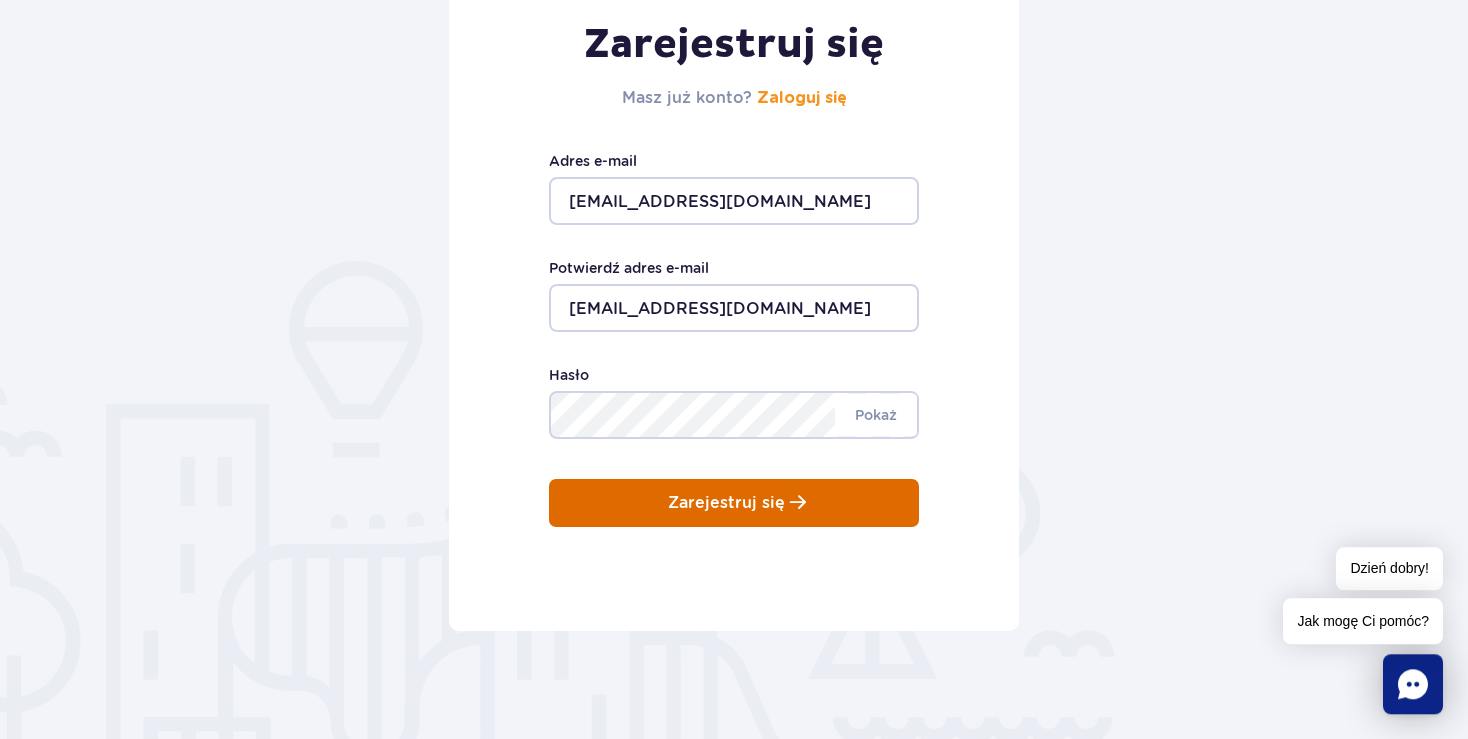 click on "Zarejestruj się" at bounding box center (734, 503) 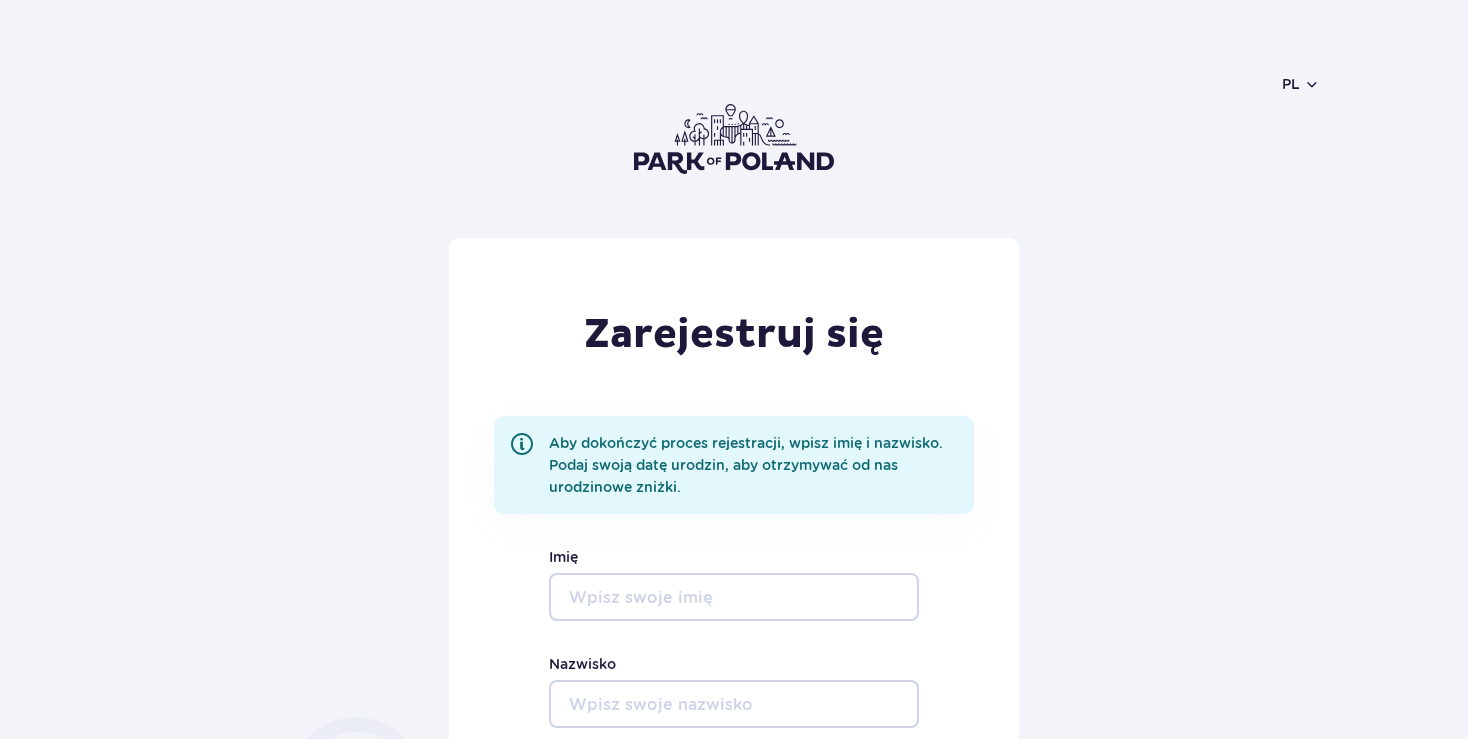 scroll, scrollTop: 0, scrollLeft: 0, axis: both 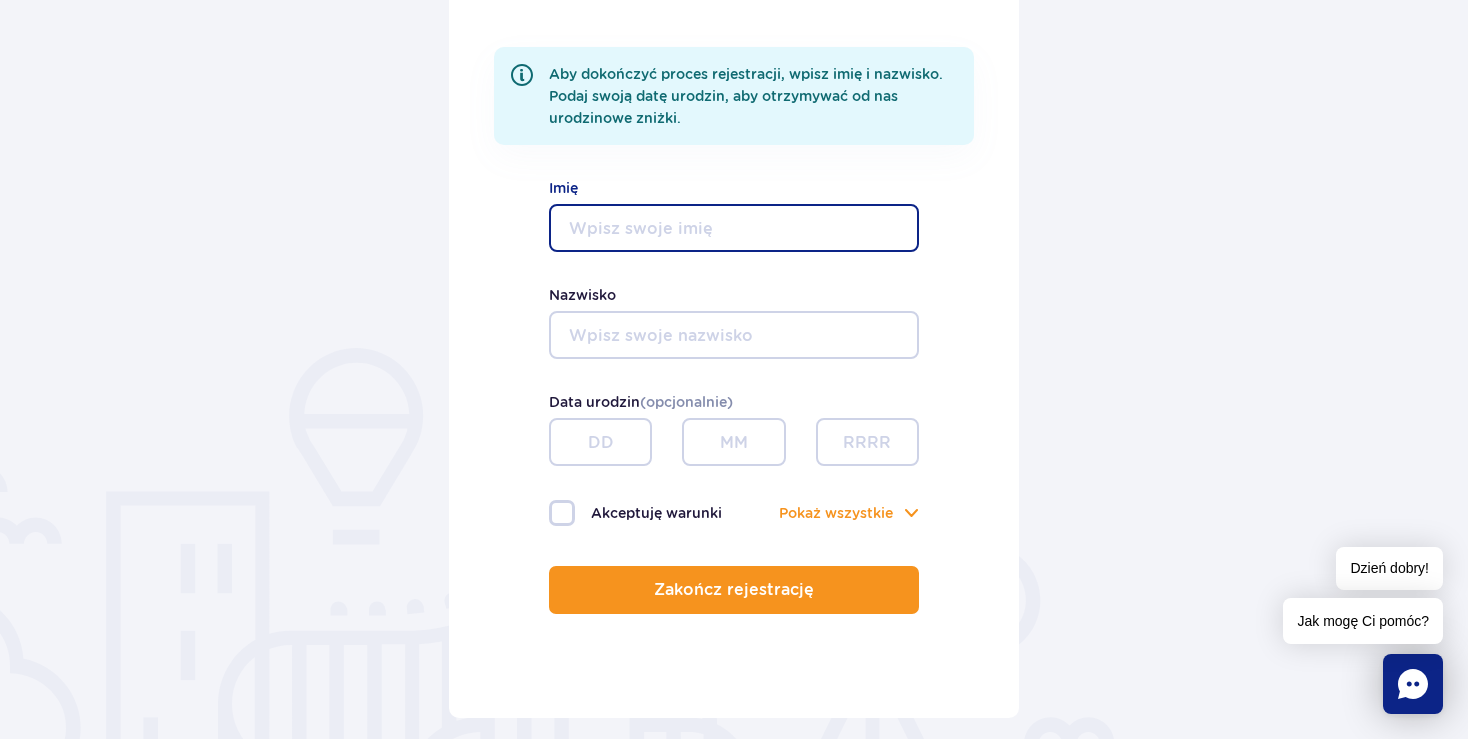 click on "Imię" at bounding box center (734, 228) 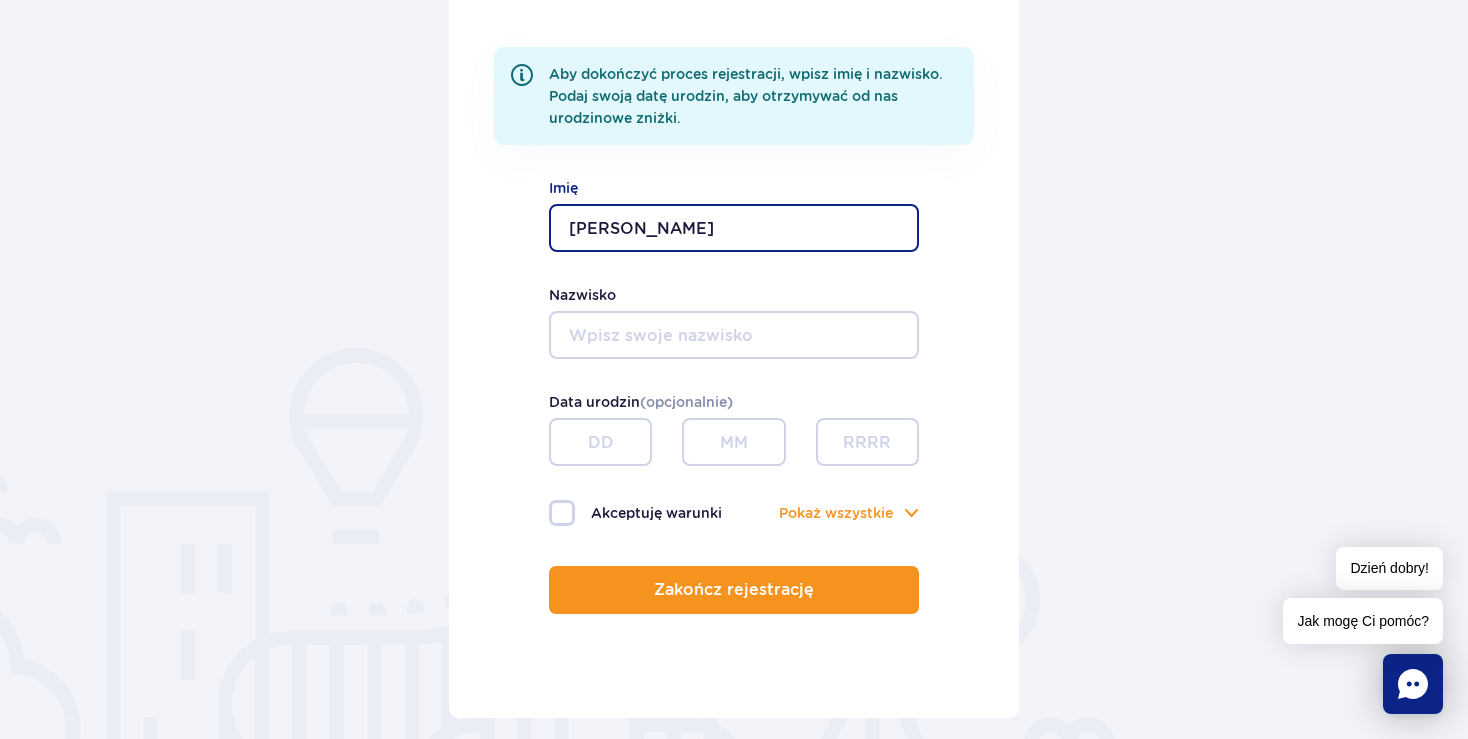 type on "[PERSON_NAME]" 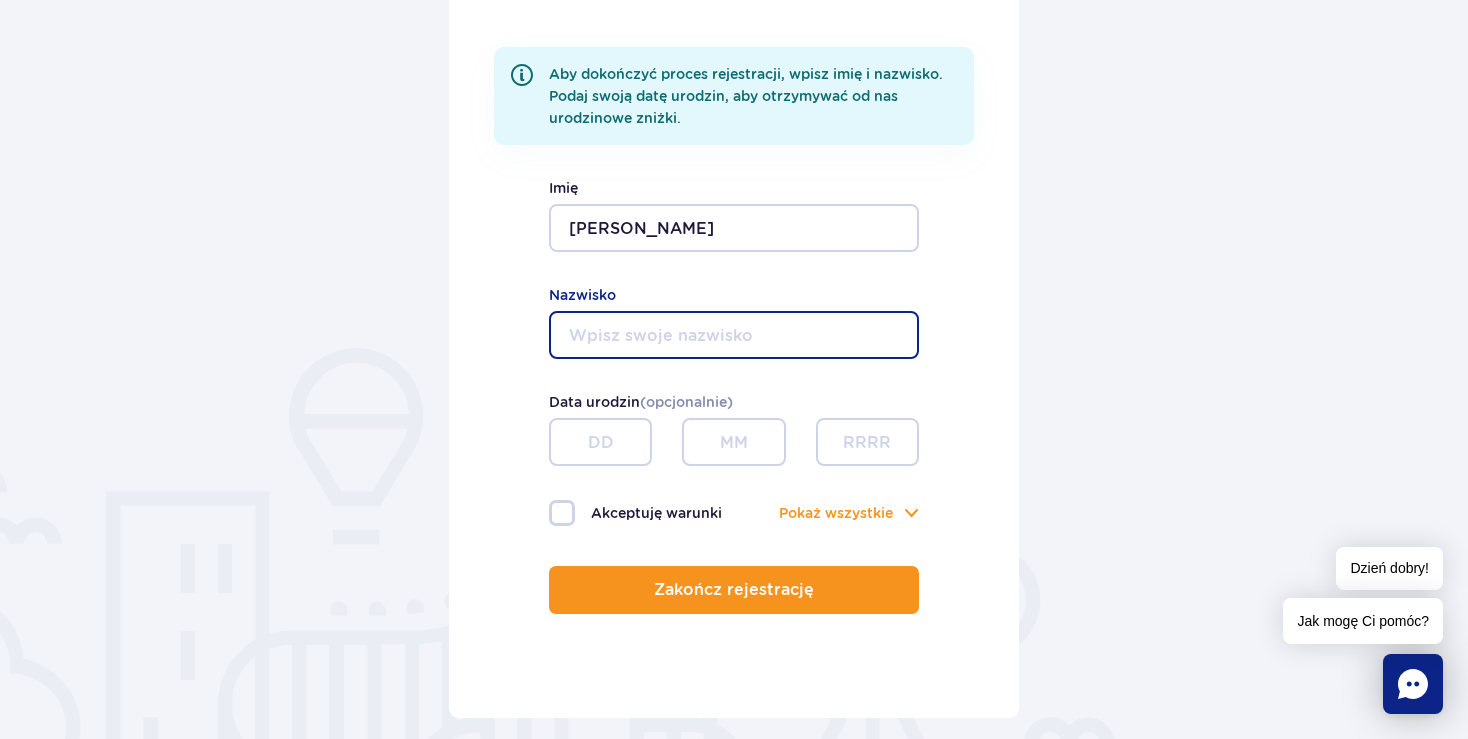 click on "Nazwisko" at bounding box center (734, 335) 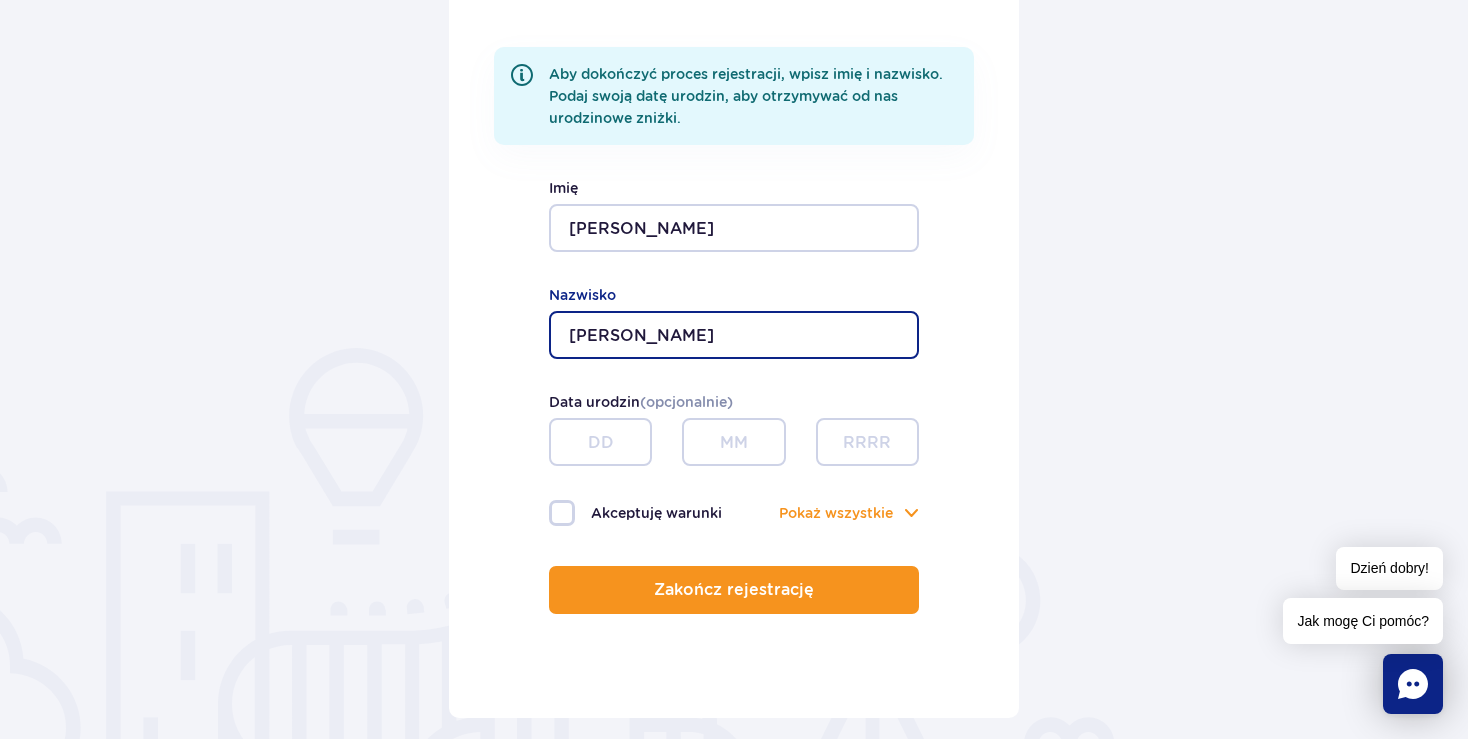 type on "Kacprzak" 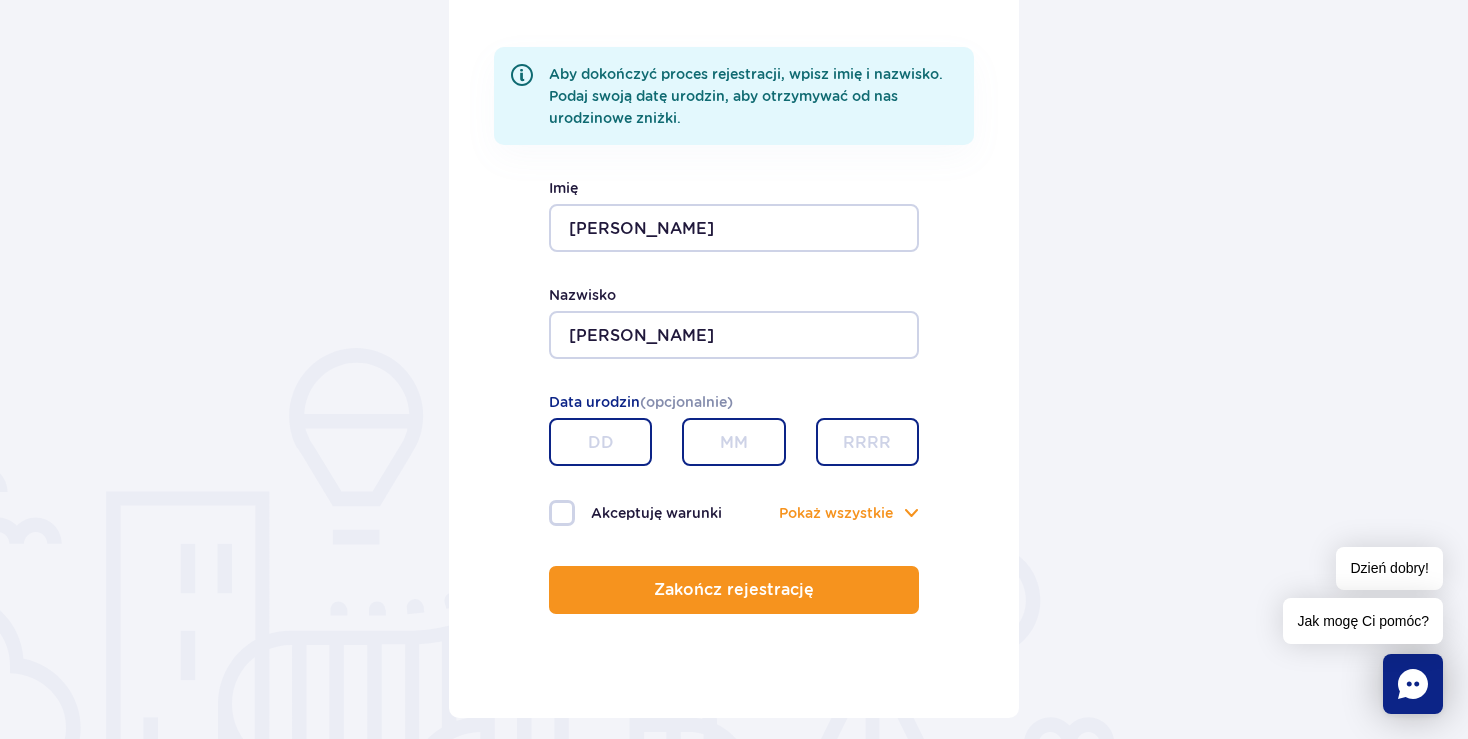 click at bounding box center (600, 442) 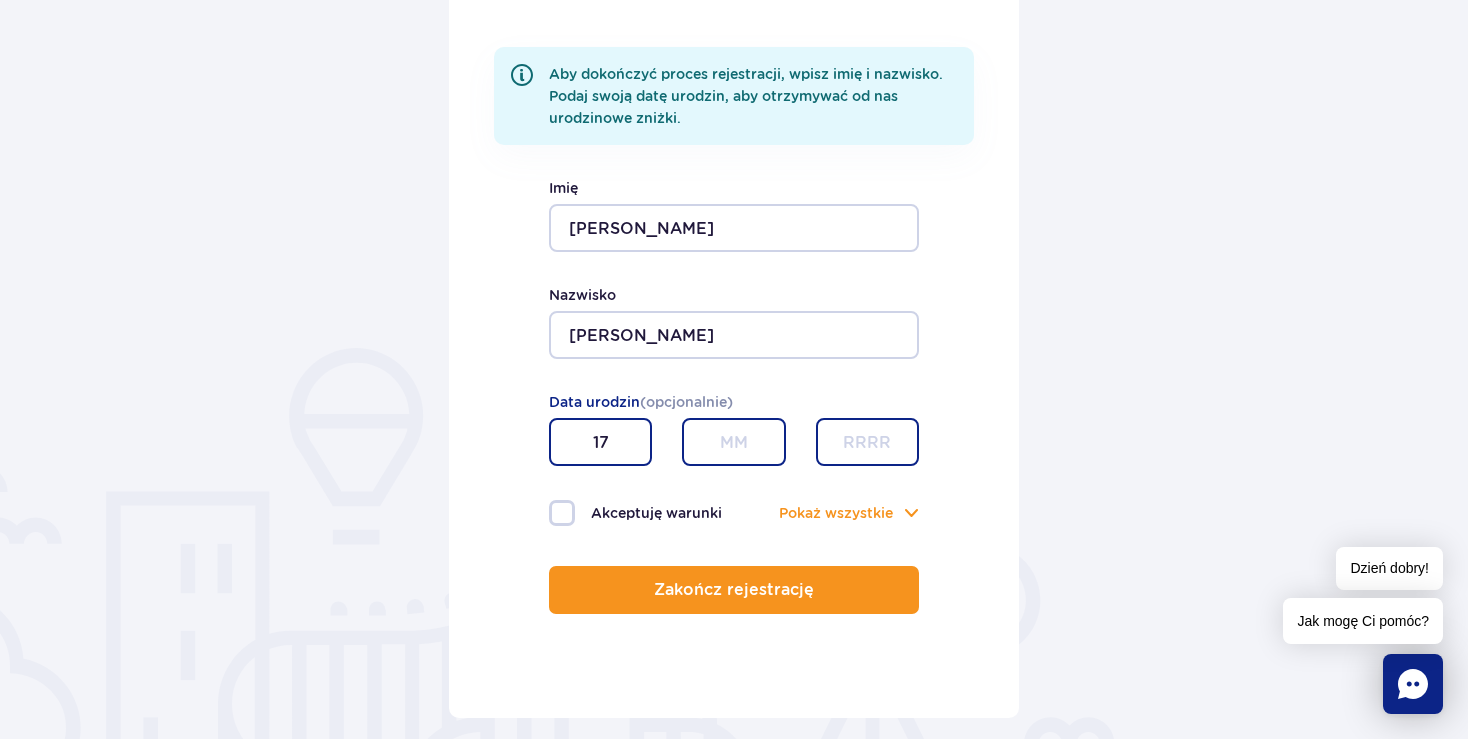 type on "17" 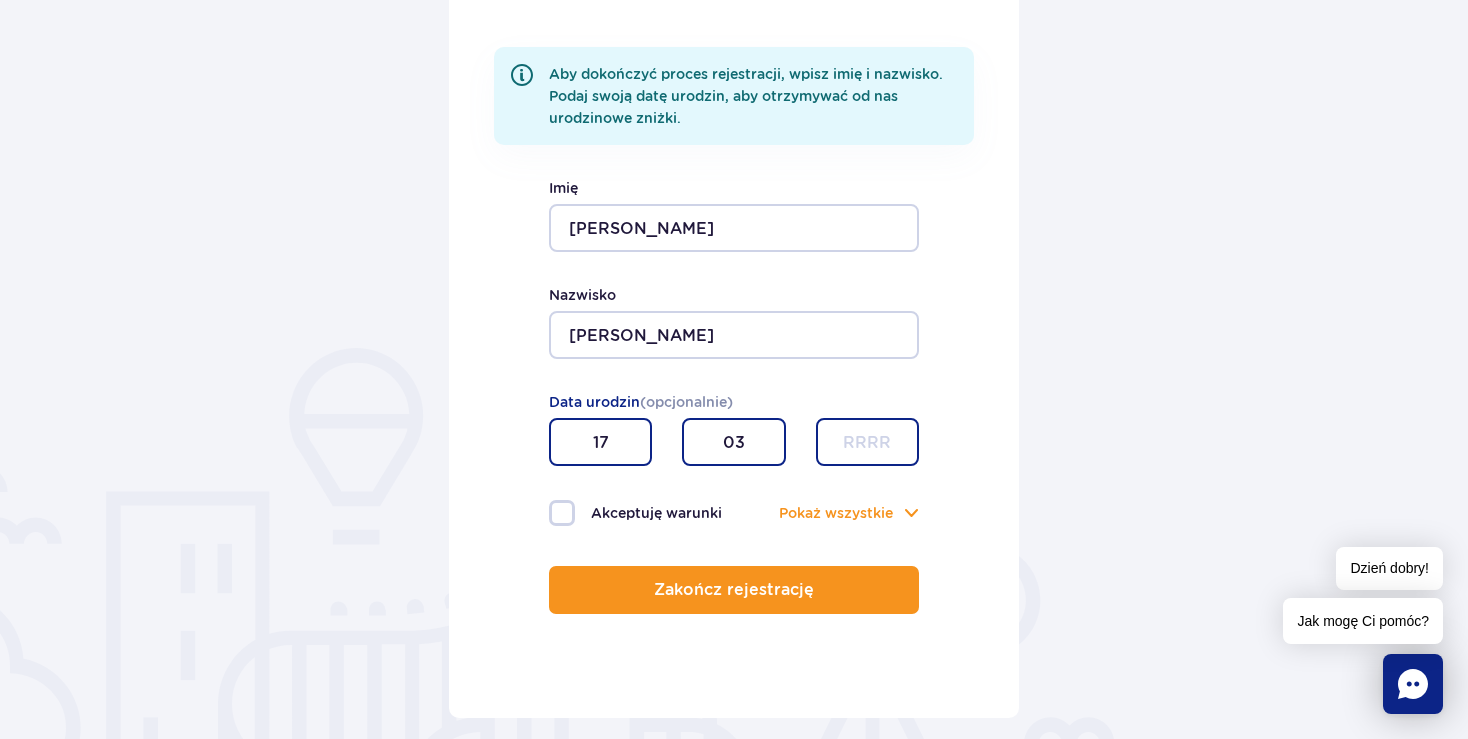 type on "03" 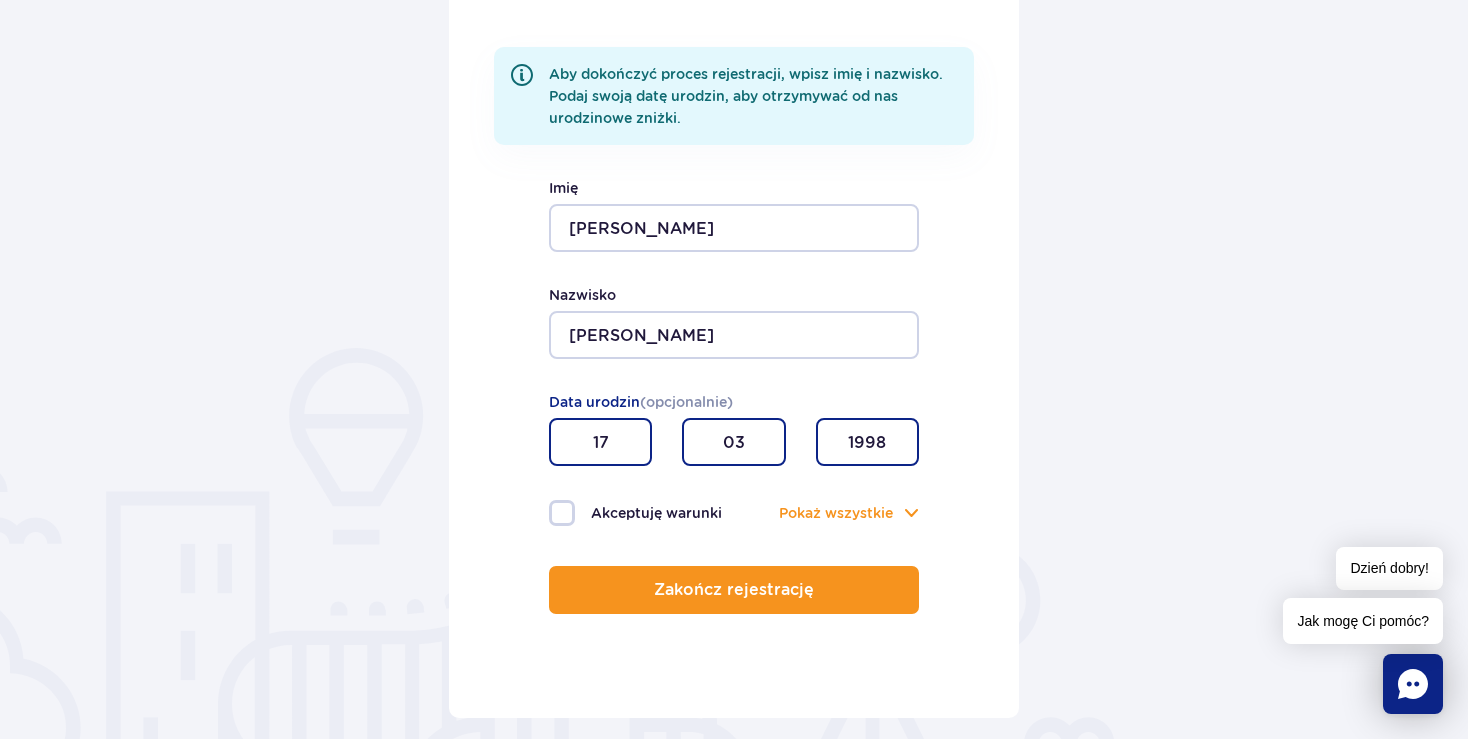 type on "1998" 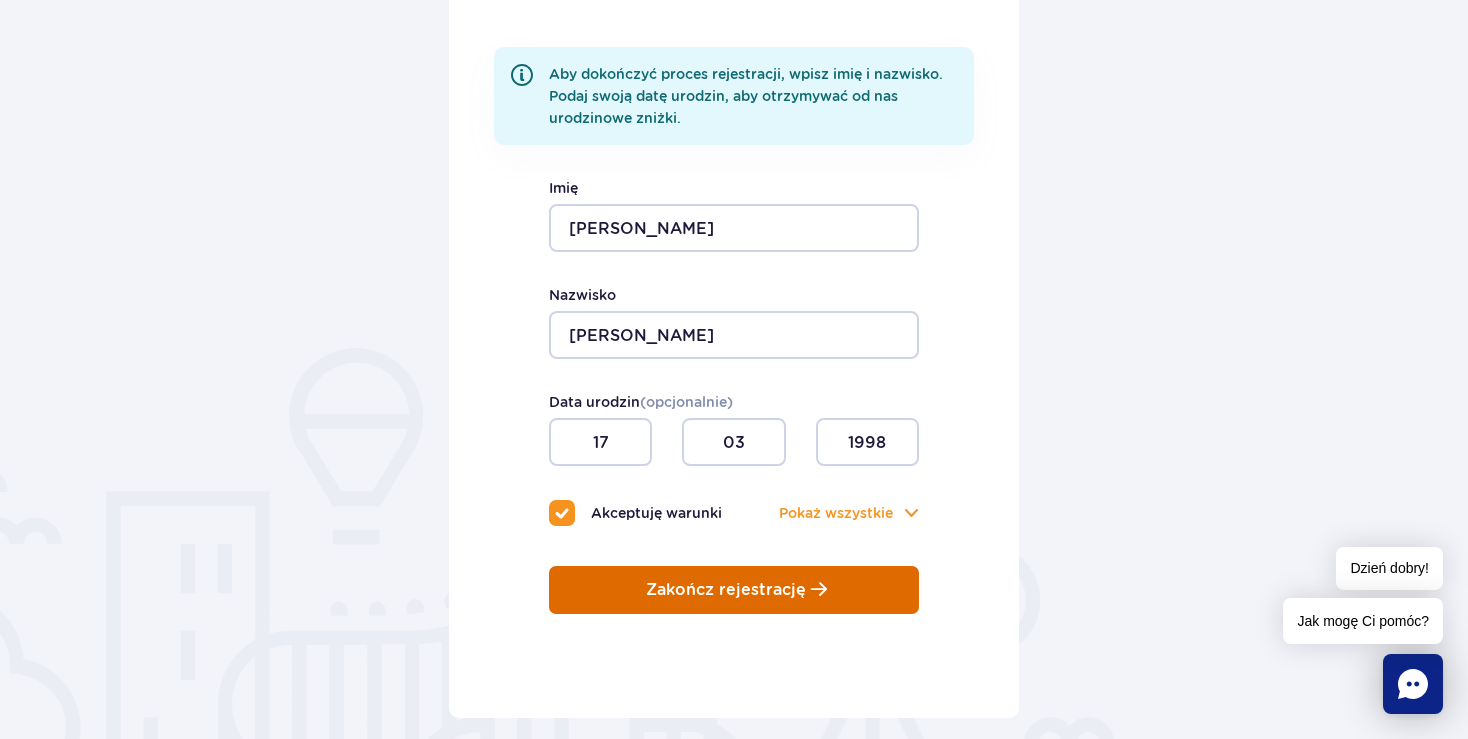 click on "Zakończ rejestrację" at bounding box center [734, 590] 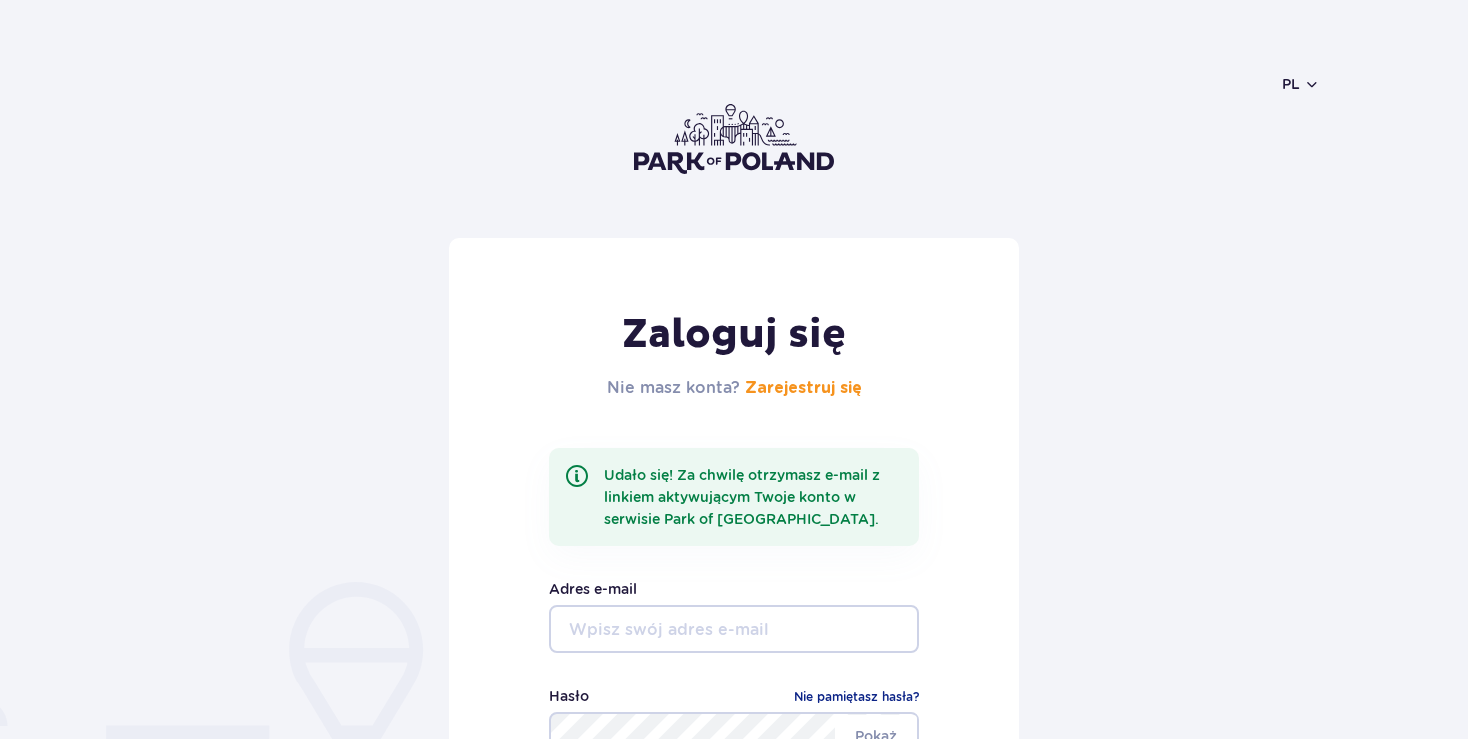 scroll, scrollTop: 0, scrollLeft: 0, axis: both 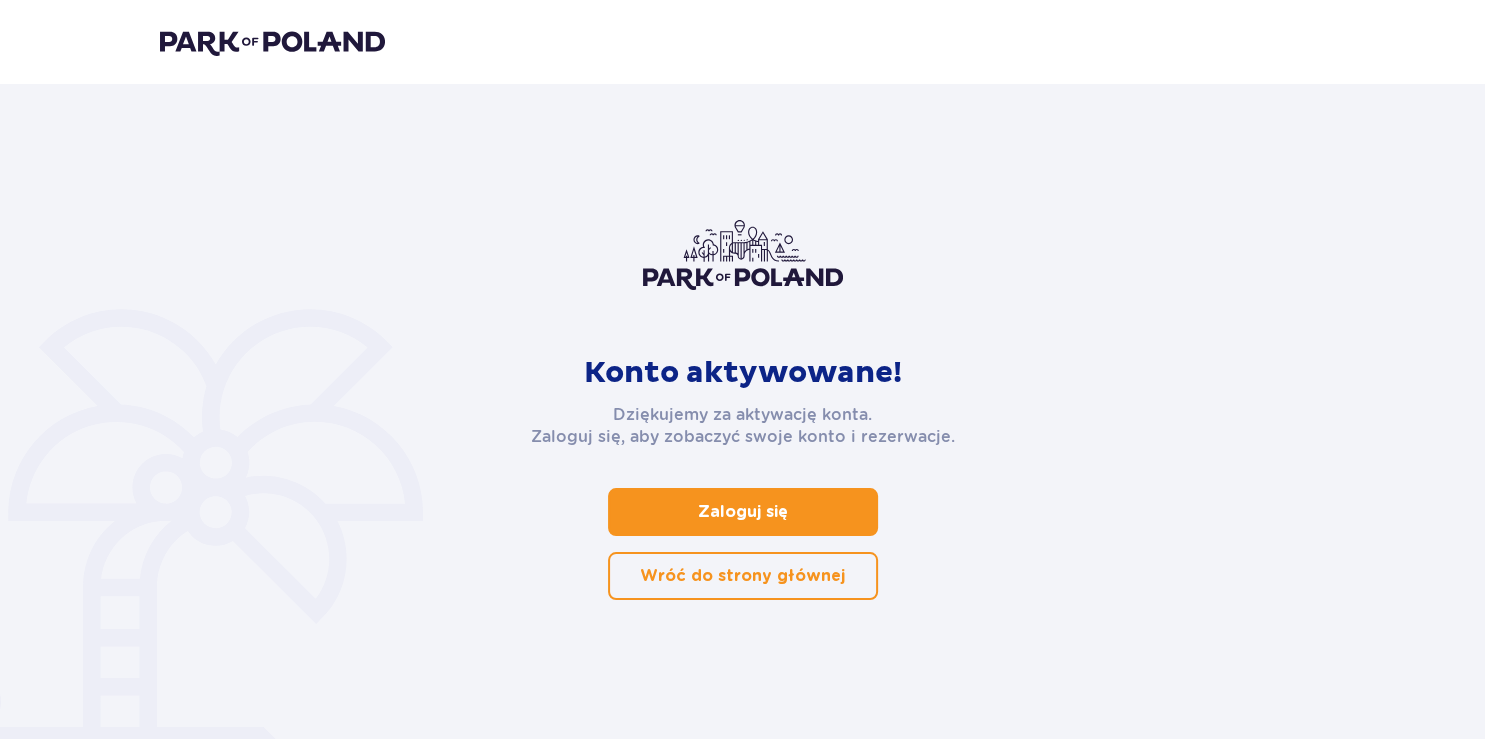 click on "Zaloguj się" at bounding box center (743, 512) 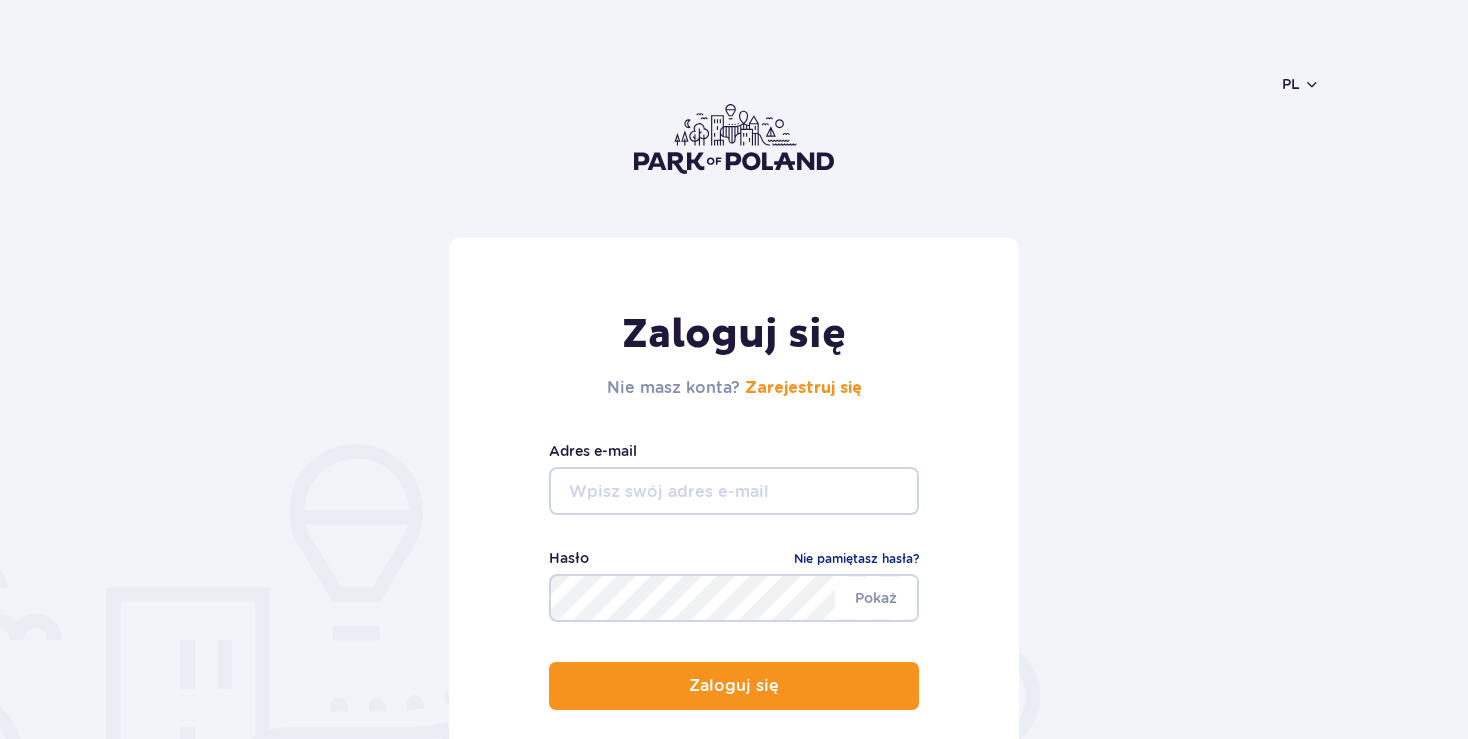 scroll, scrollTop: 0, scrollLeft: 0, axis: both 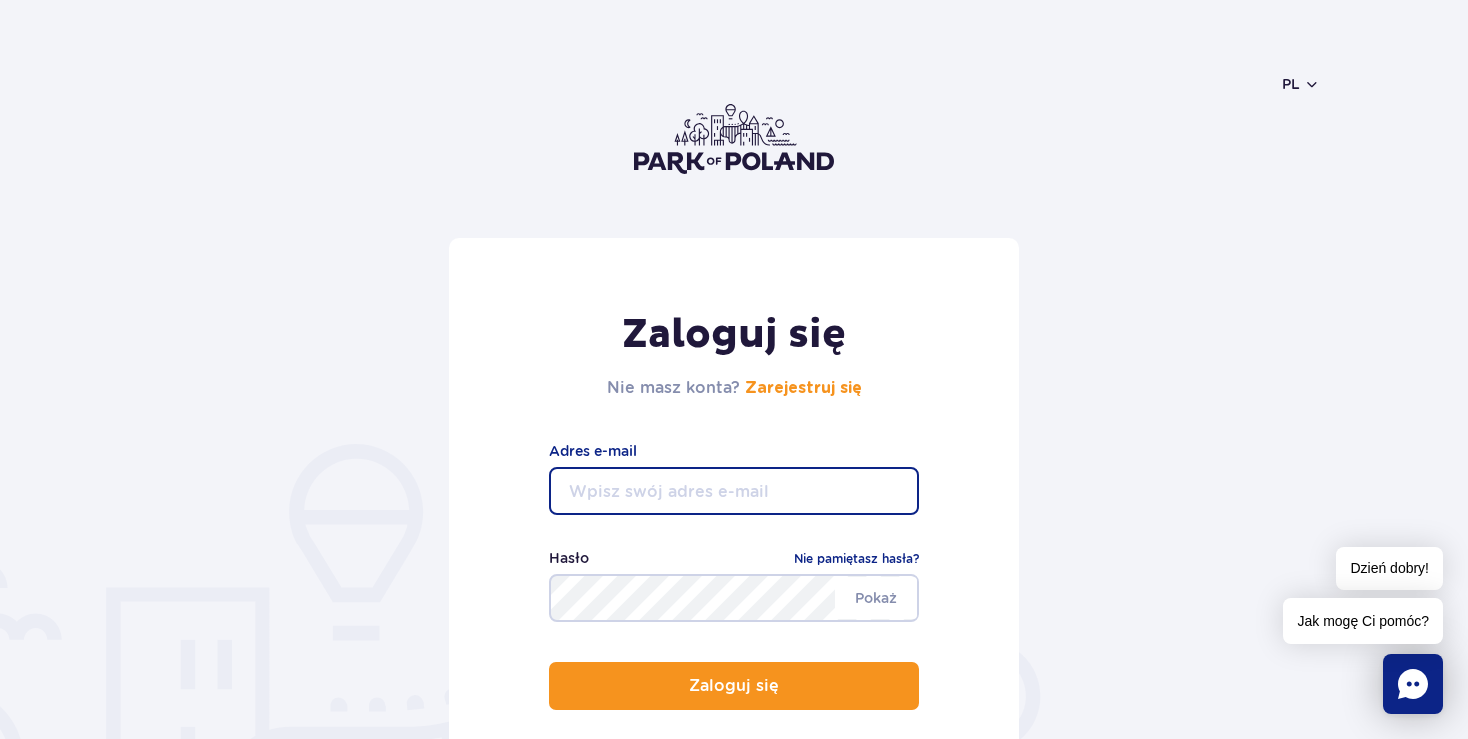 click at bounding box center (734, 491) 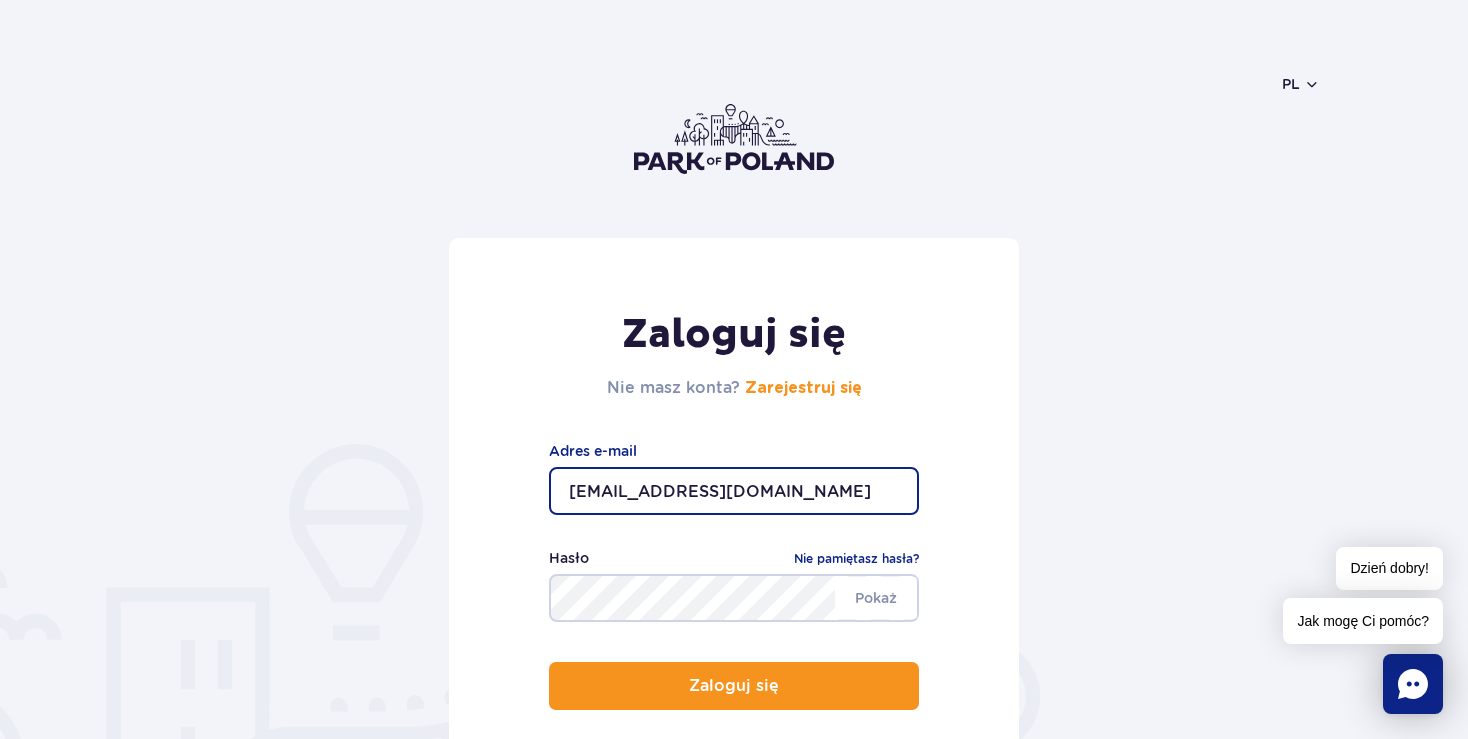 type on "[EMAIL_ADDRESS][DOMAIN_NAME]" 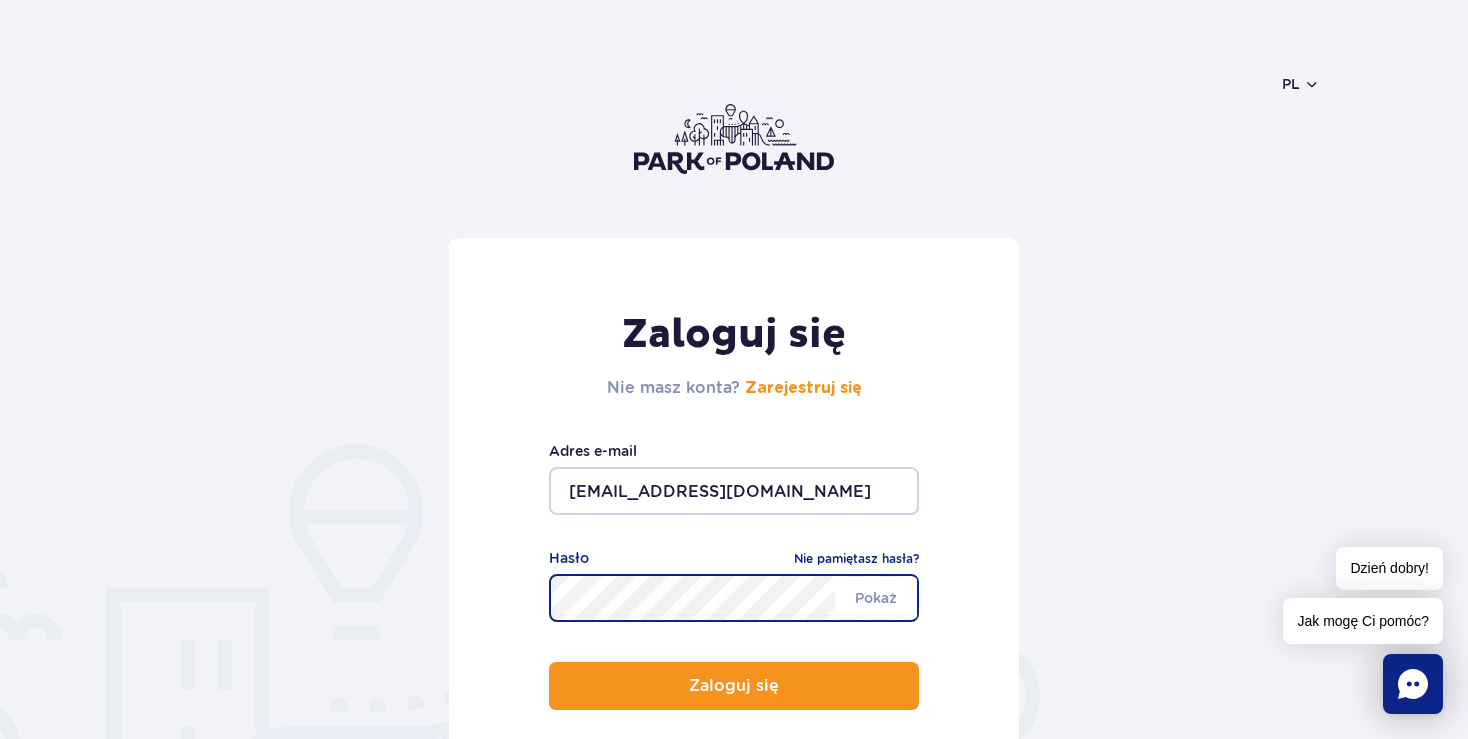 click on "Zaloguj się" at bounding box center (734, 686) 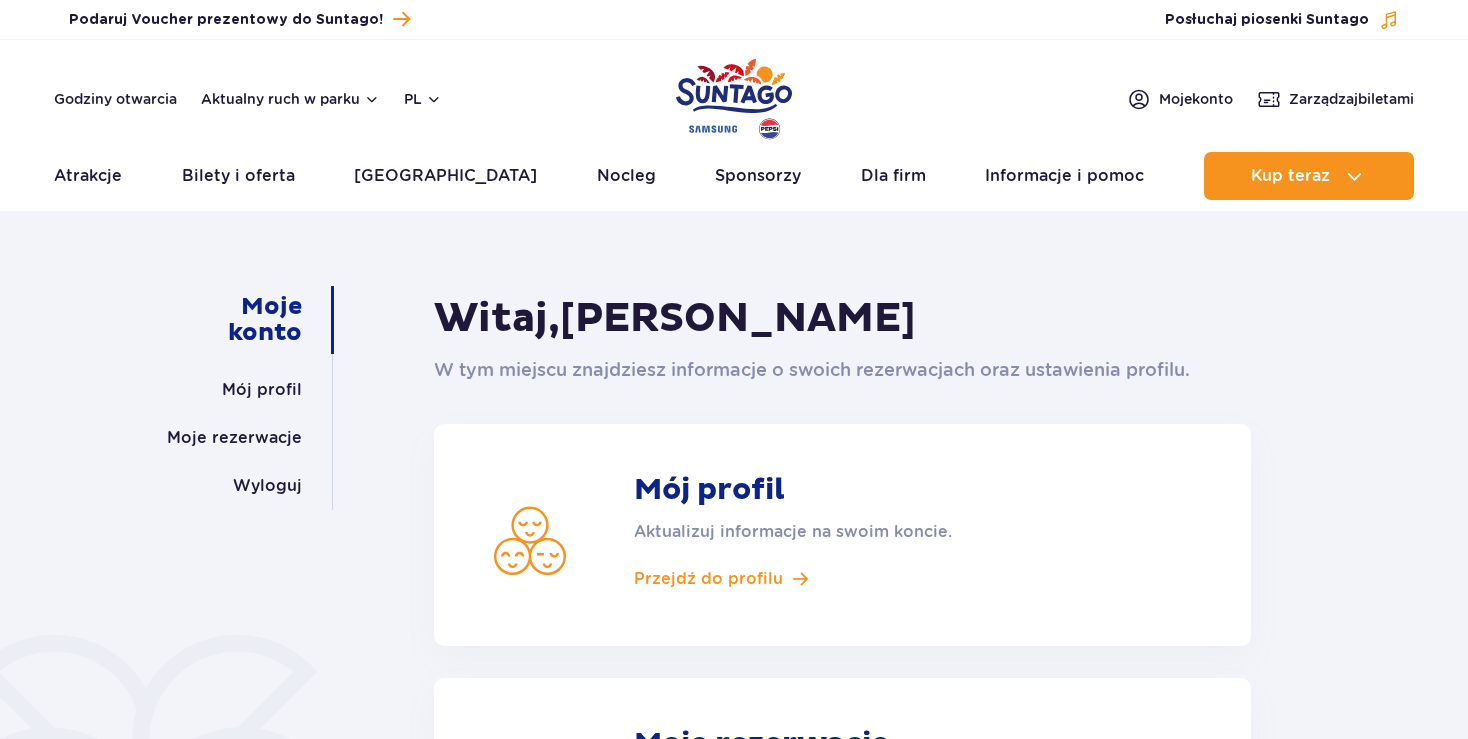 scroll, scrollTop: 0, scrollLeft: 0, axis: both 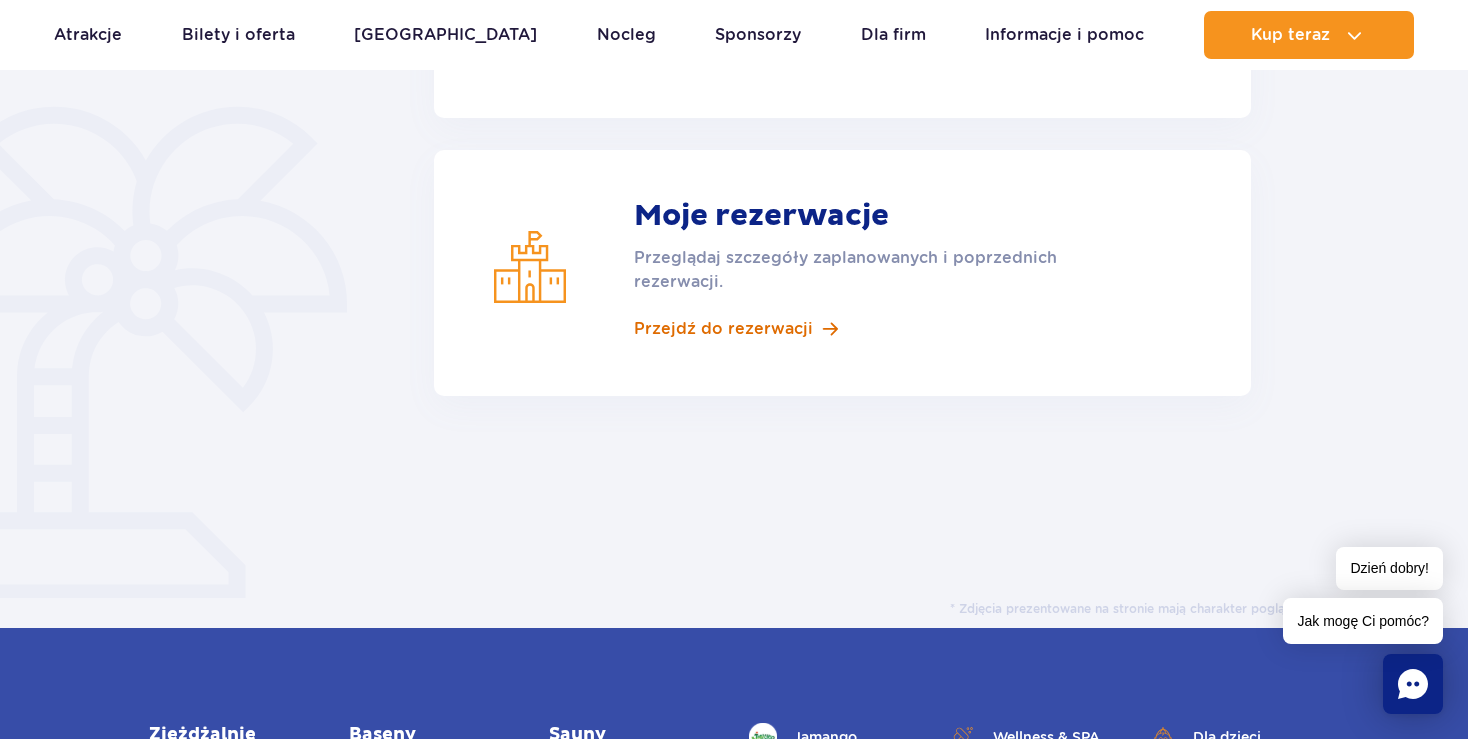 click on "Przejdź do rezerwacji" at bounding box center (723, 329) 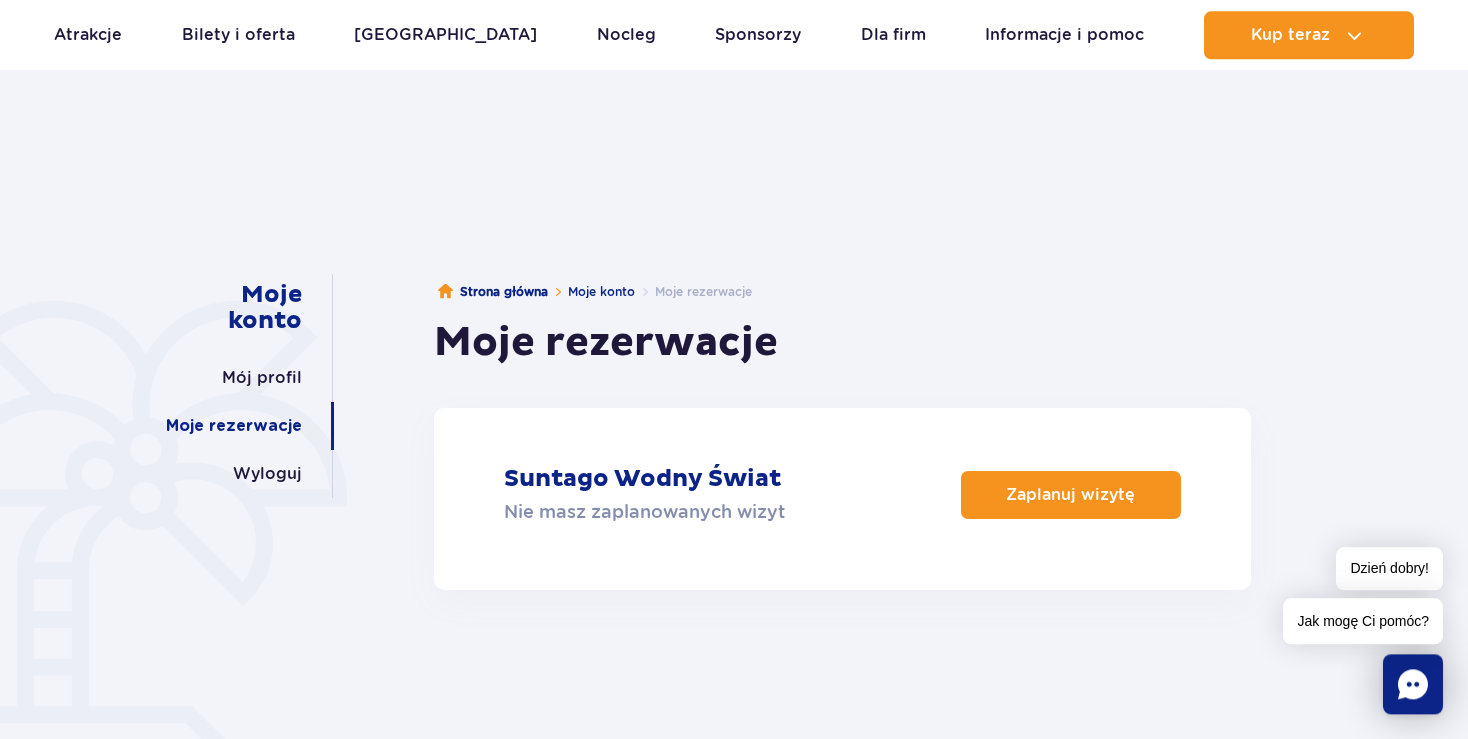 scroll, scrollTop: 0, scrollLeft: 0, axis: both 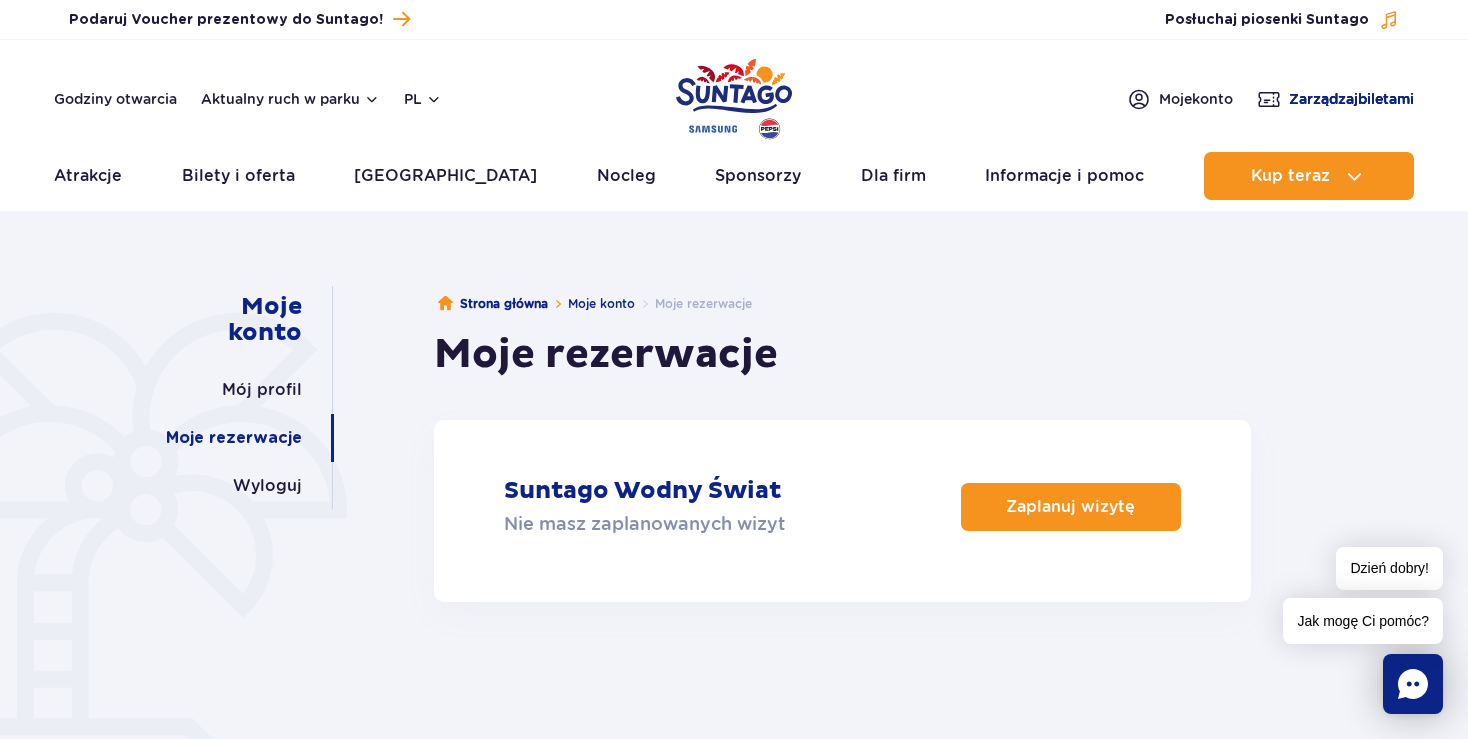 click on "Zarządzaj  biletami" at bounding box center (1351, 99) 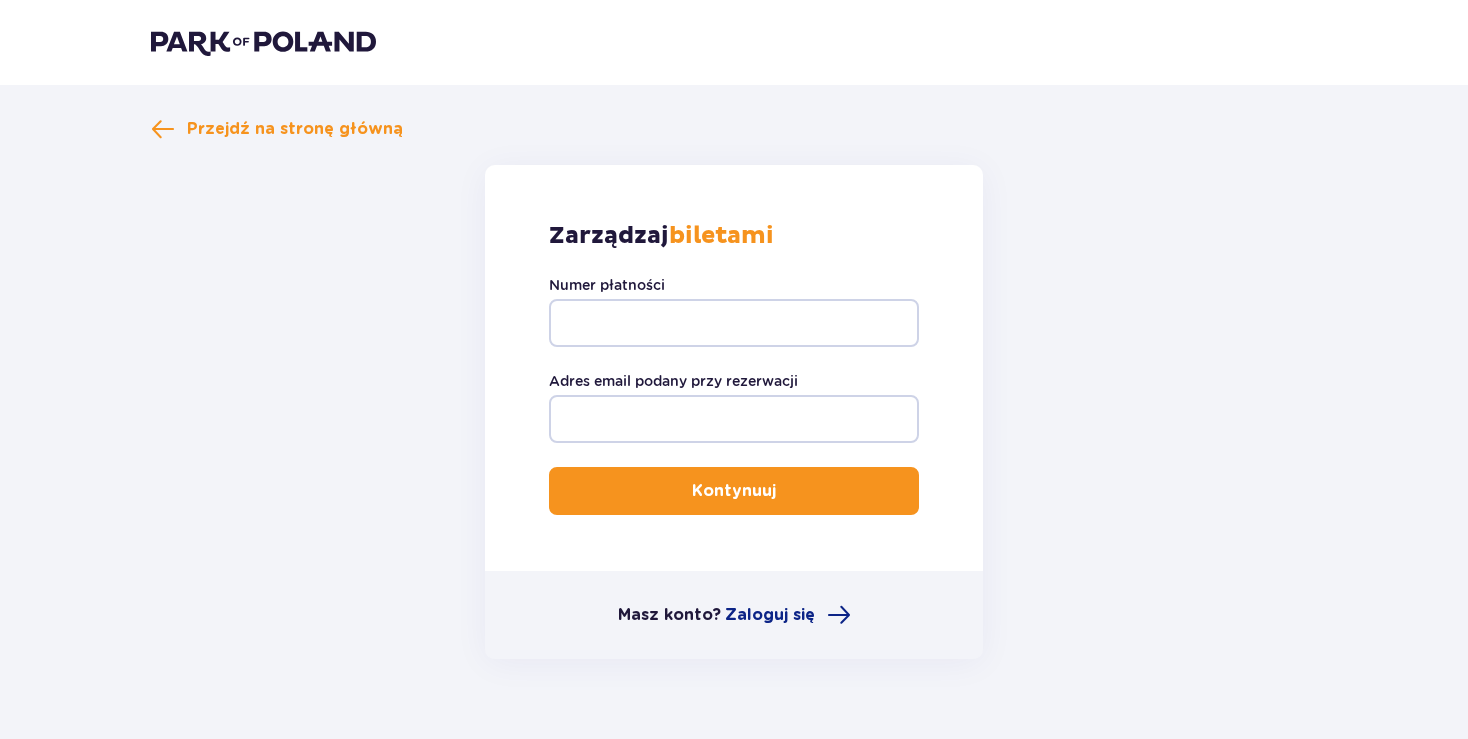 scroll, scrollTop: 0, scrollLeft: 0, axis: both 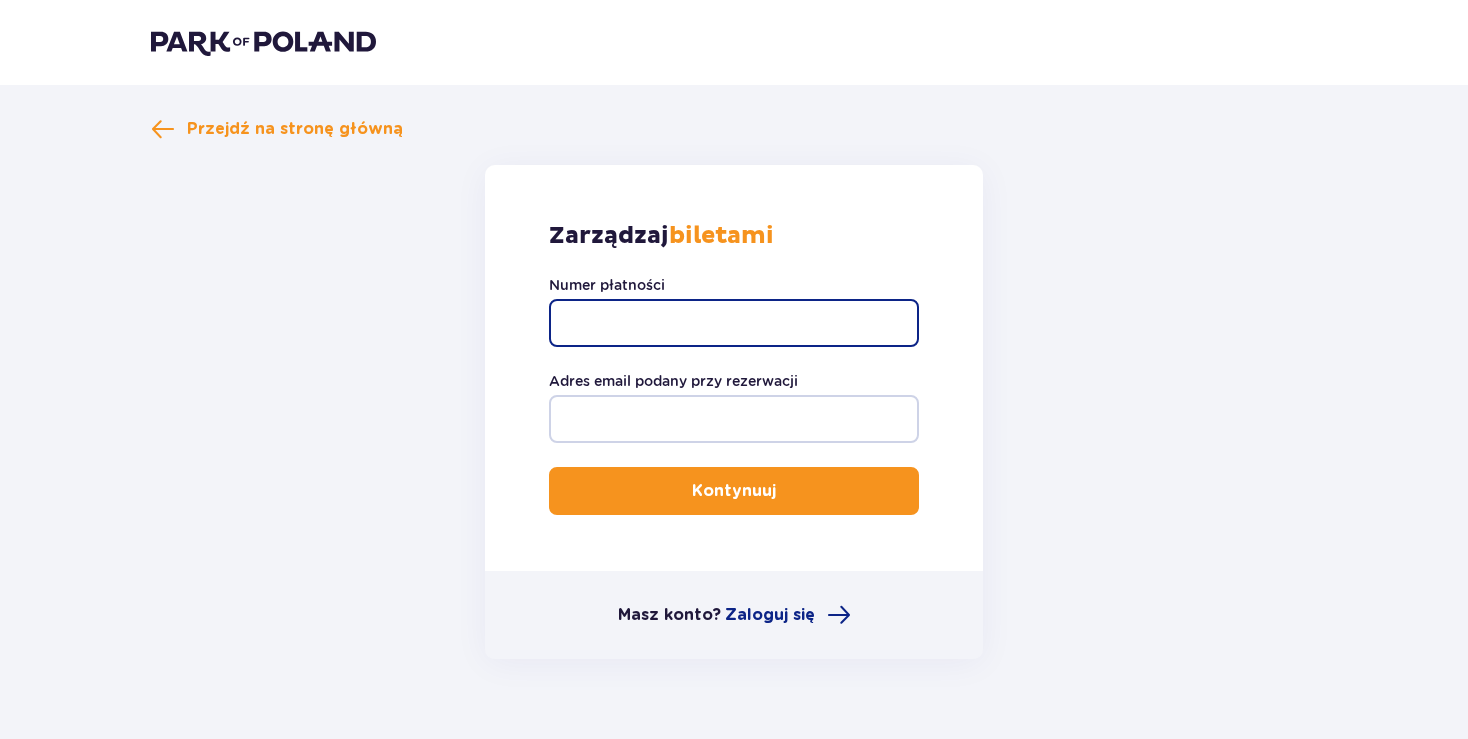 click on "Numer płatności" at bounding box center [734, 323] 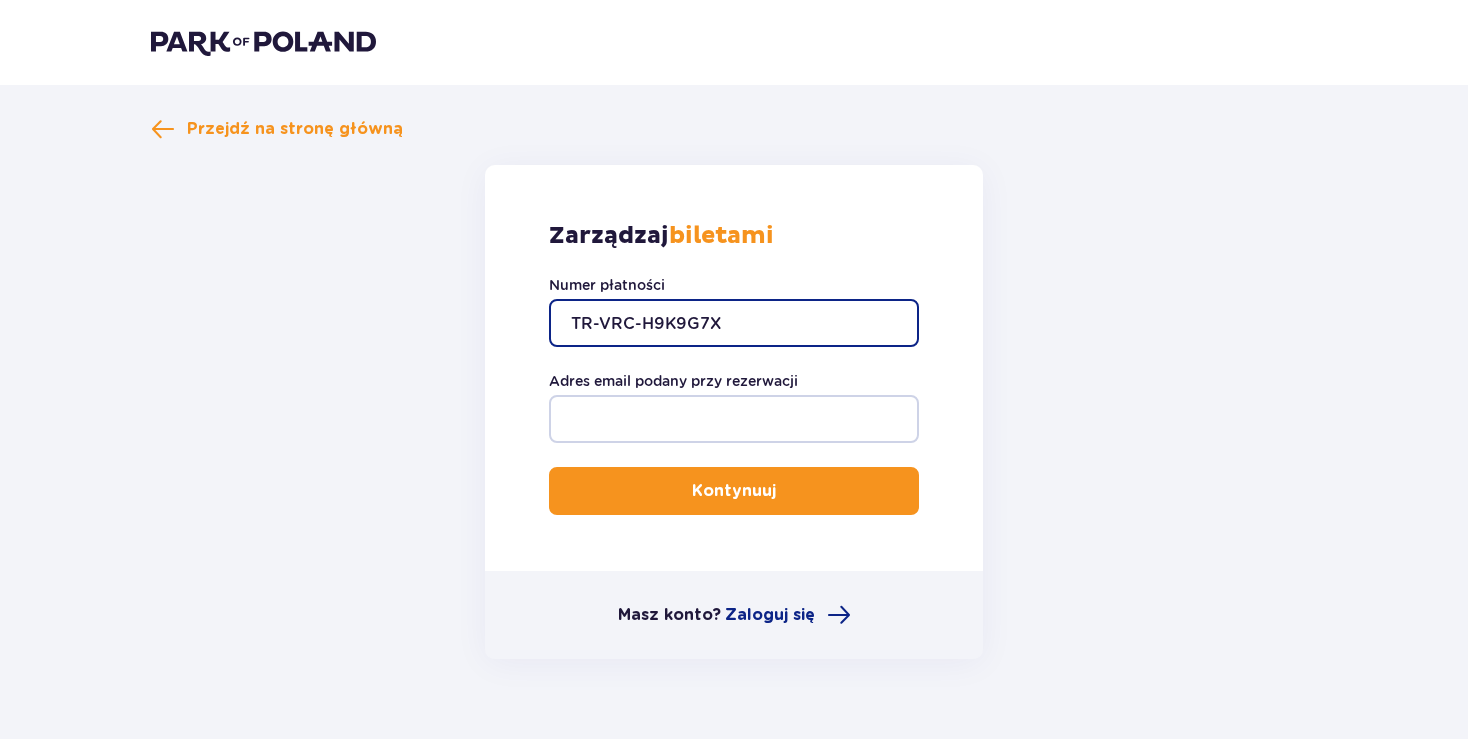 type on "TR-VRC-H9K9G7X" 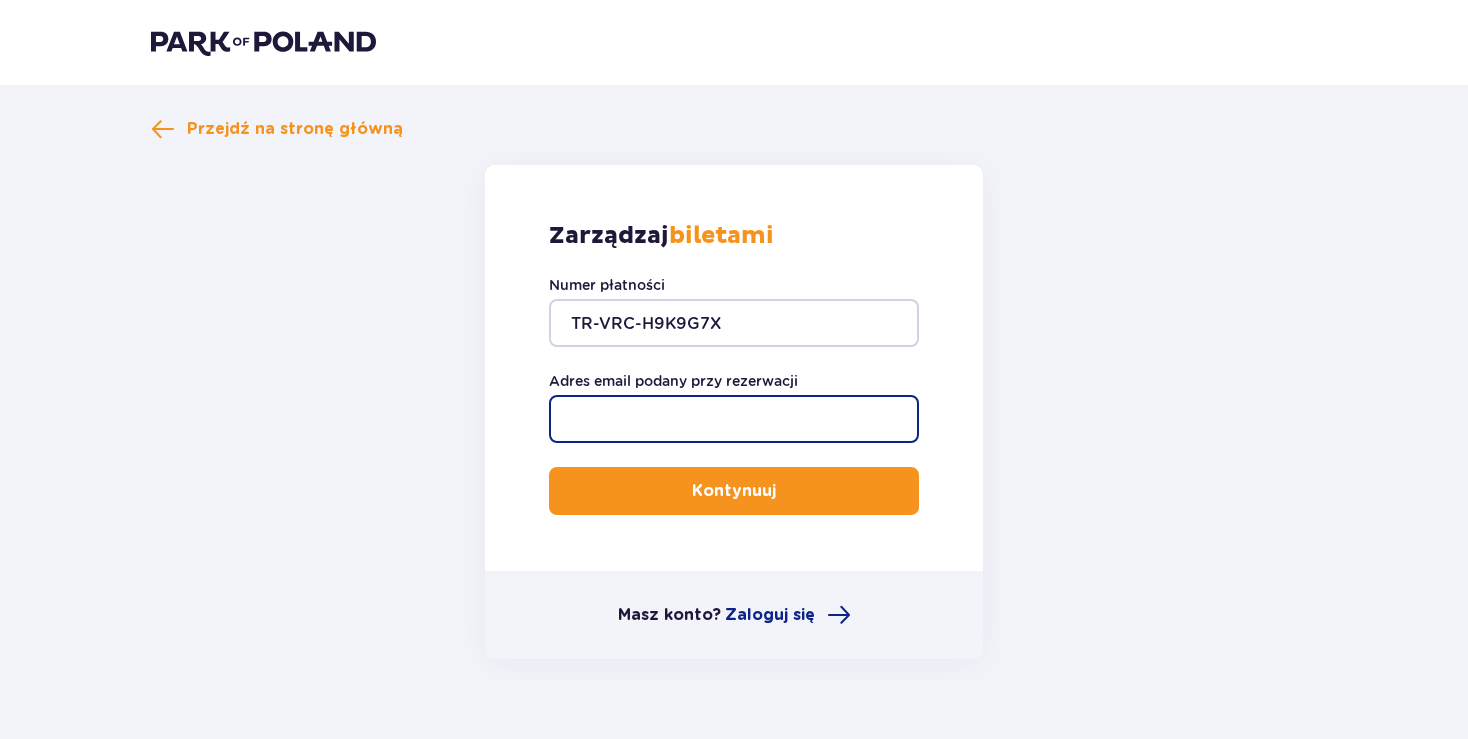 click on "Adres email podany przy rezerwacji" at bounding box center [734, 419] 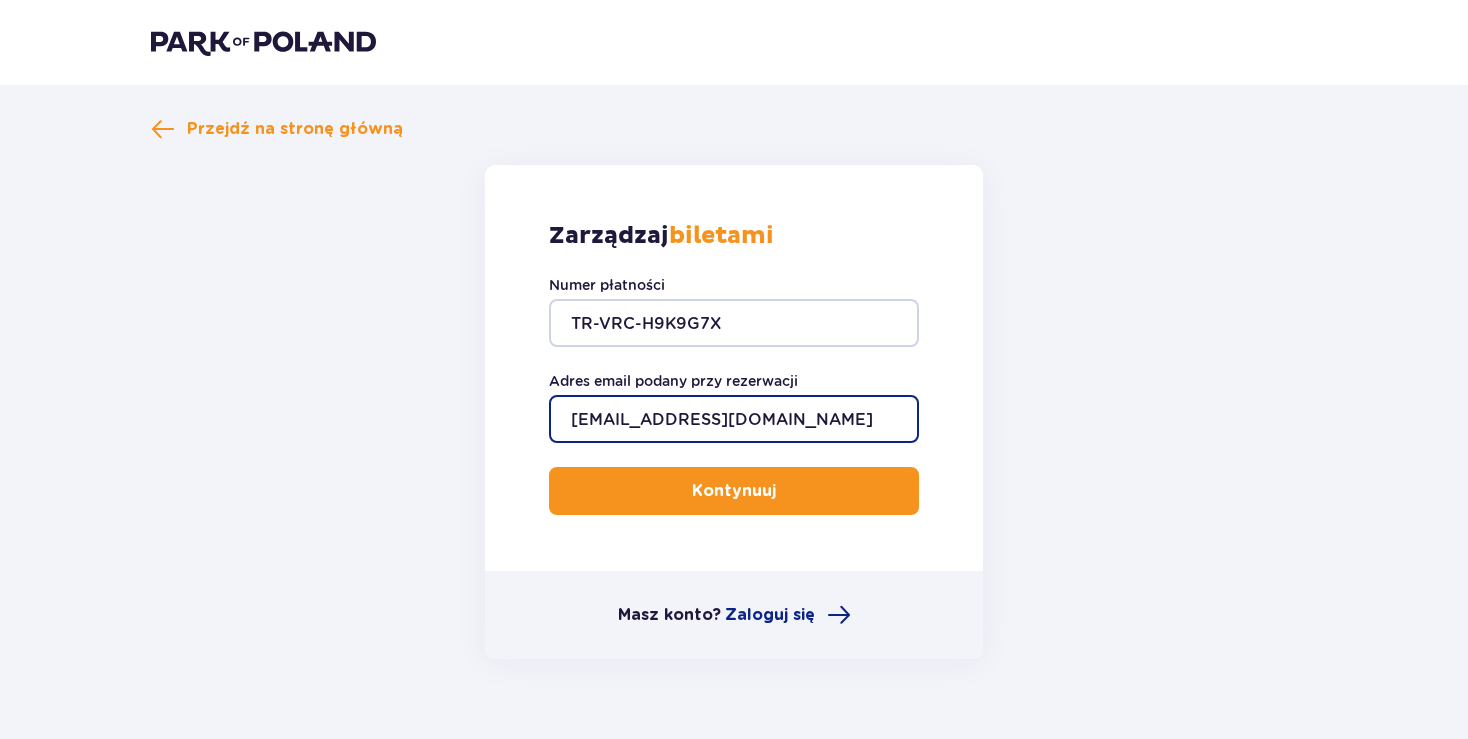 type on "[EMAIL_ADDRESS][DOMAIN_NAME]" 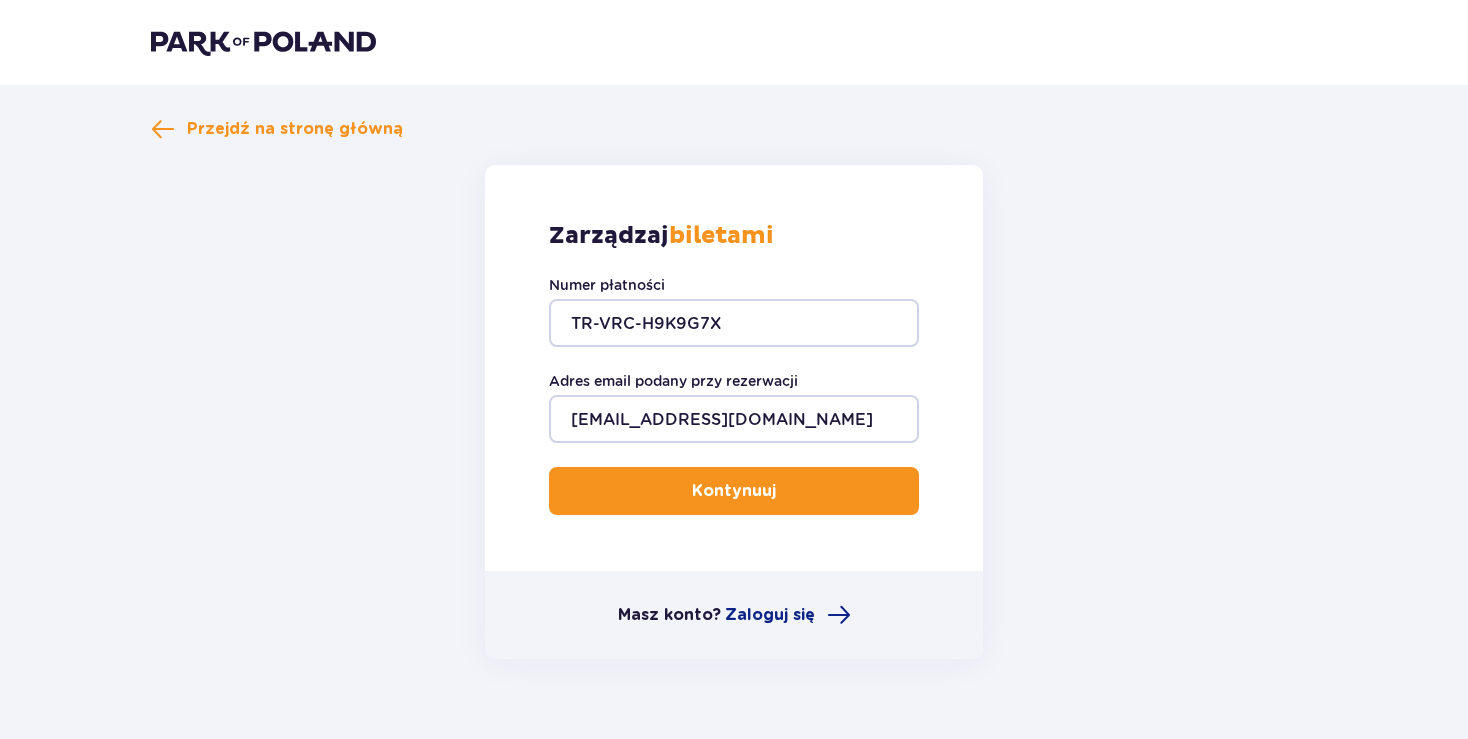 click on "Kontynuuj" at bounding box center (734, 491) 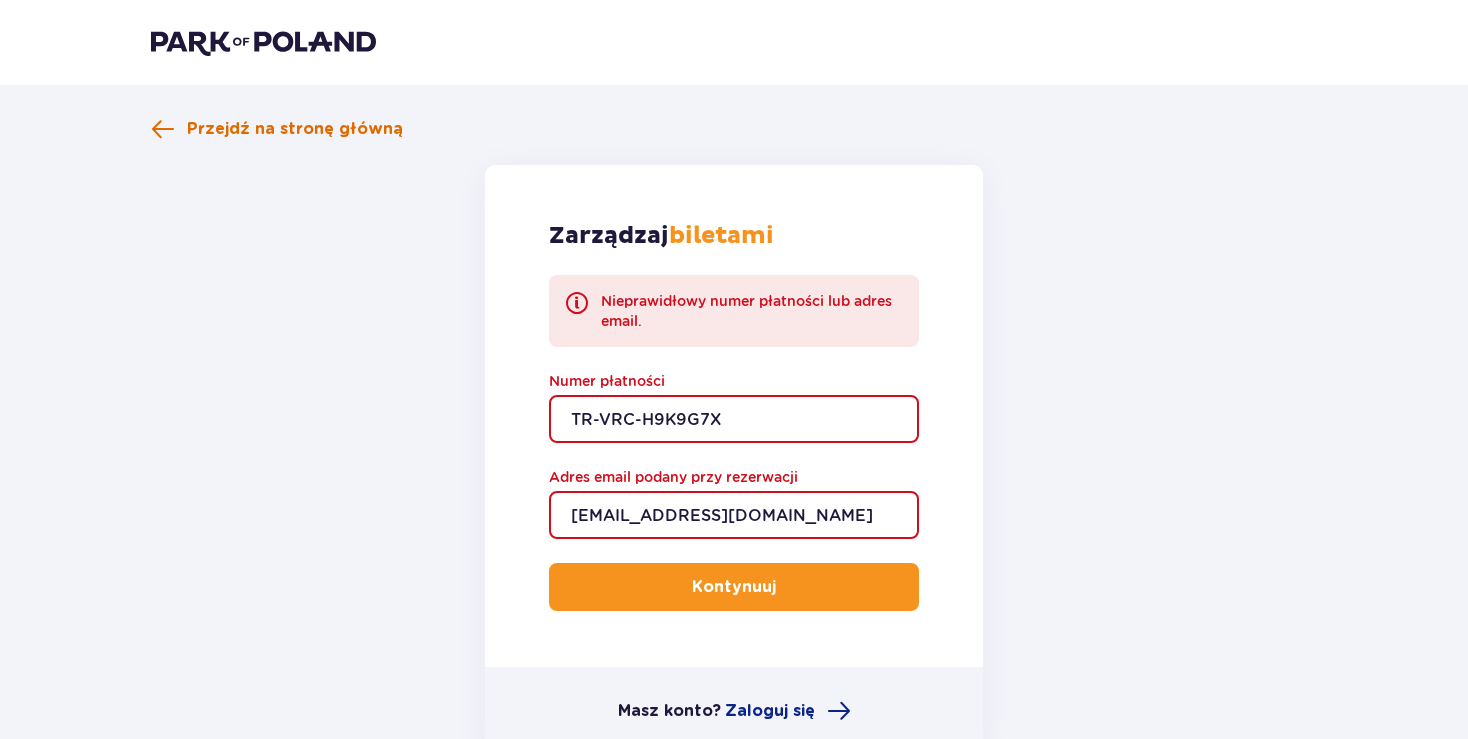click on "Przejdź na stronę główną" at bounding box center [295, 129] 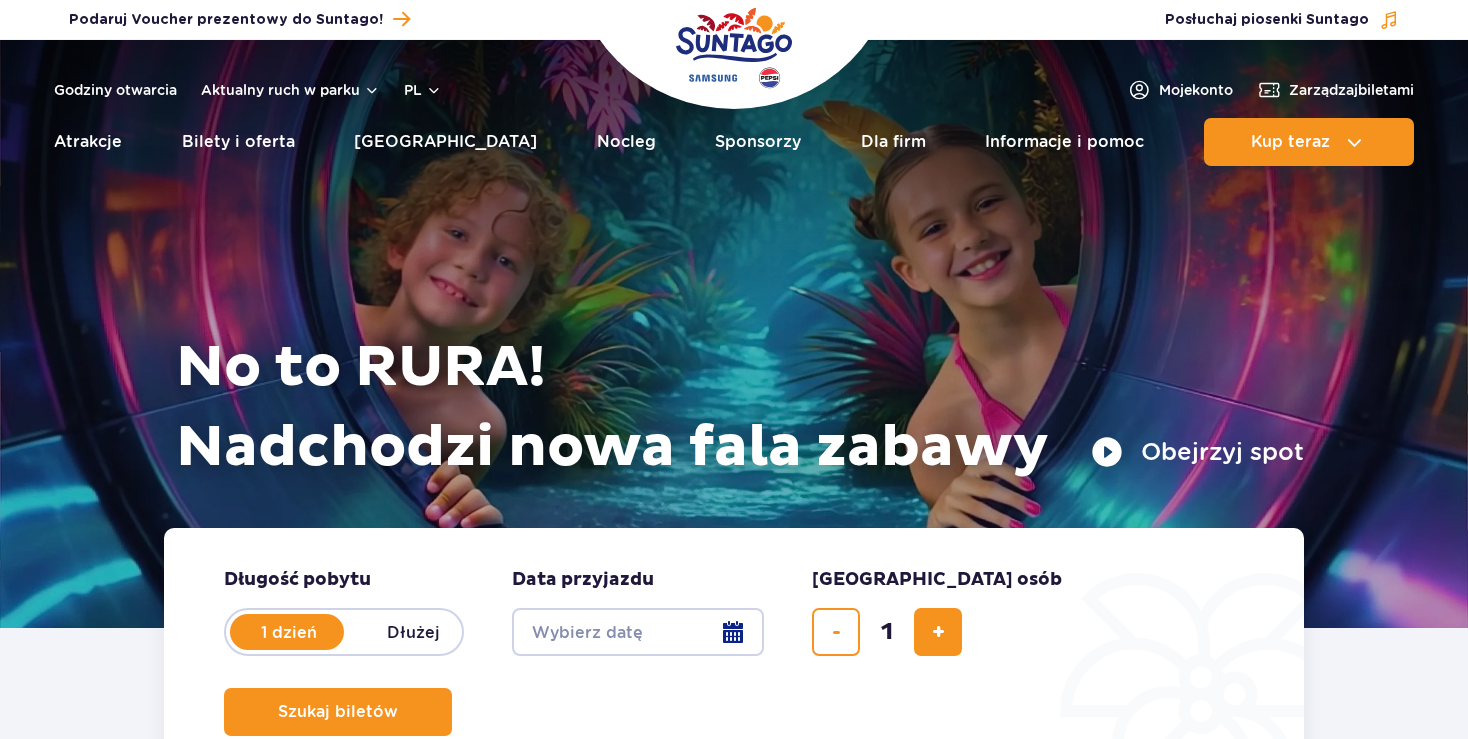 scroll, scrollTop: 0, scrollLeft: 0, axis: both 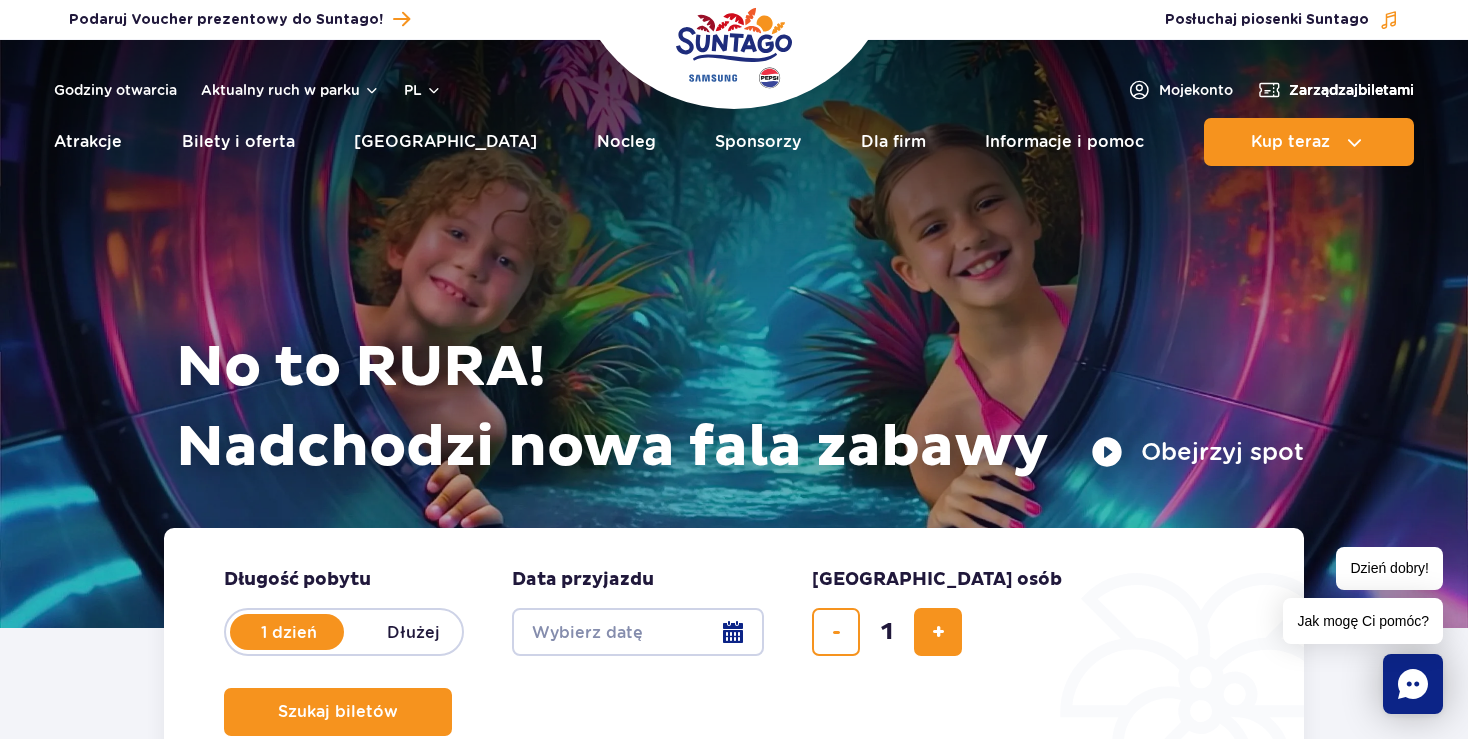 click on "Zarządzaj  biletami" at bounding box center [1351, 90] 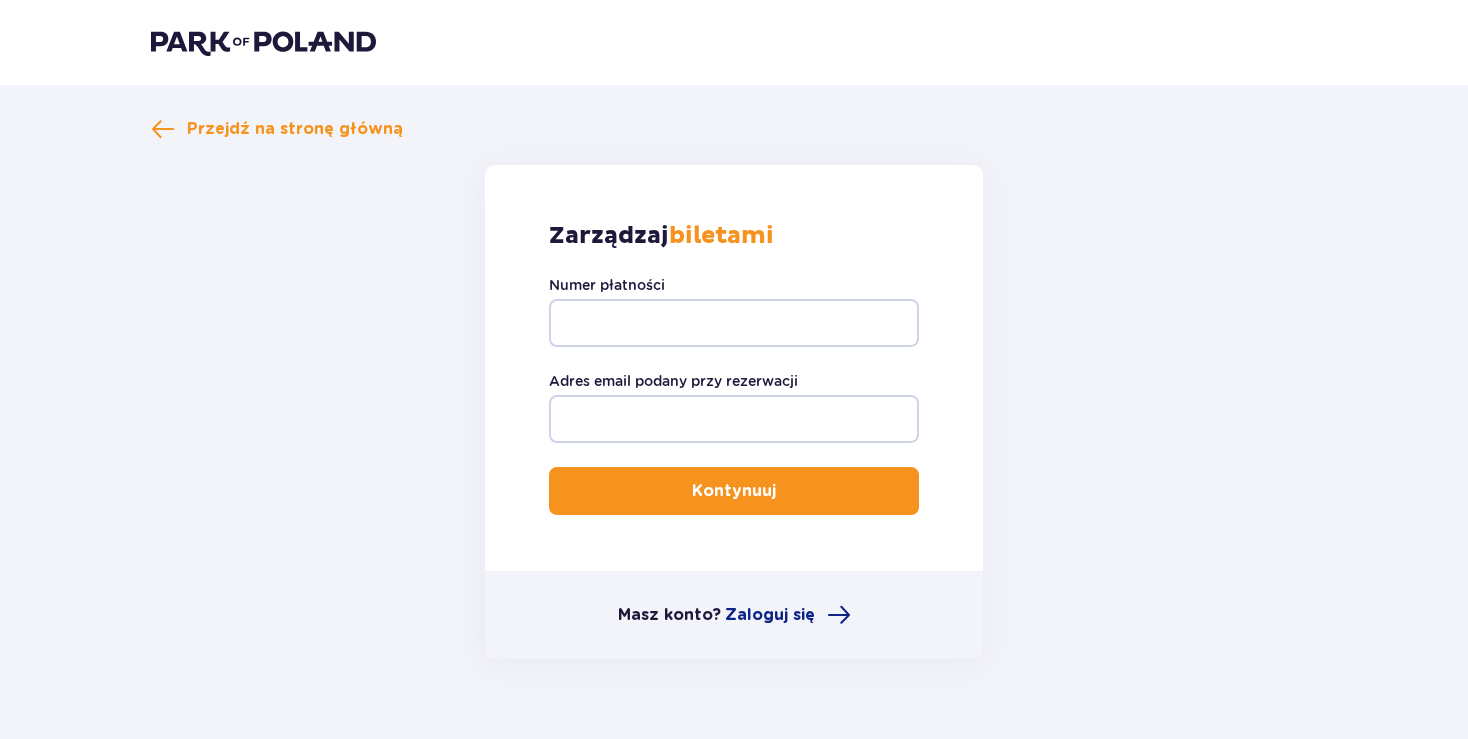scroll, scrollTop: 0, scrollLeft: 0, axis: both 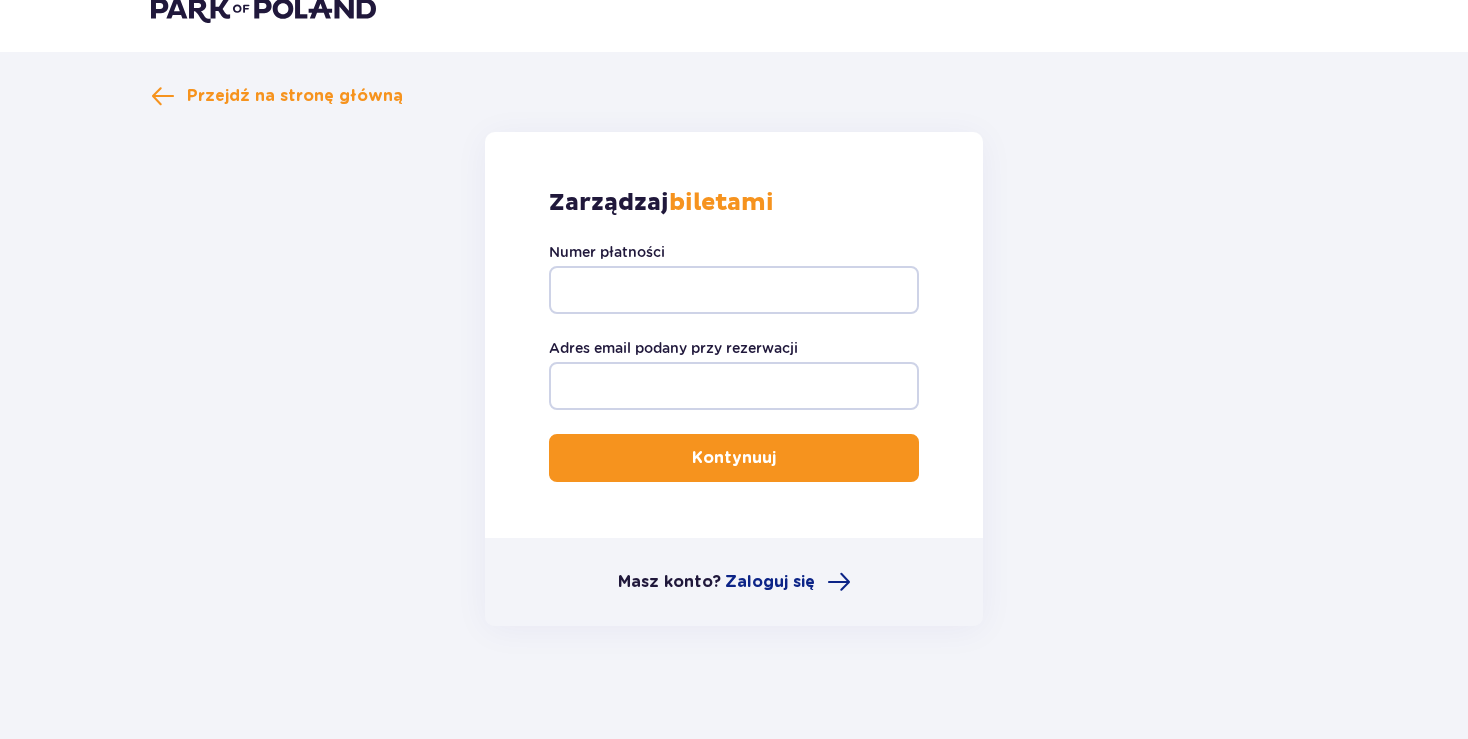 drag, startPoint x: 806, startPoint y: 257, endPoint x: 787, endPoint y: 282, distance: 31.400637 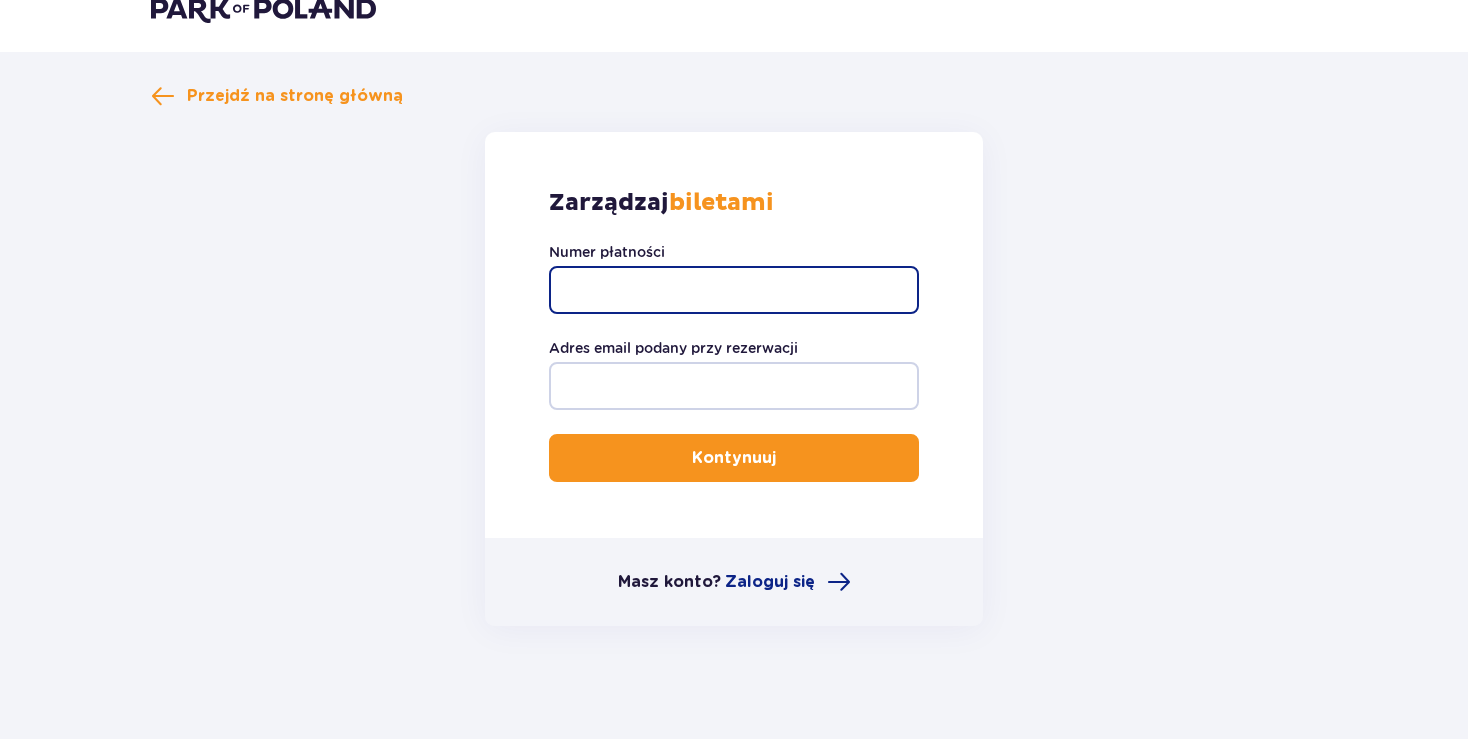click on "Numer płatności" at bounding box center (734, 290) 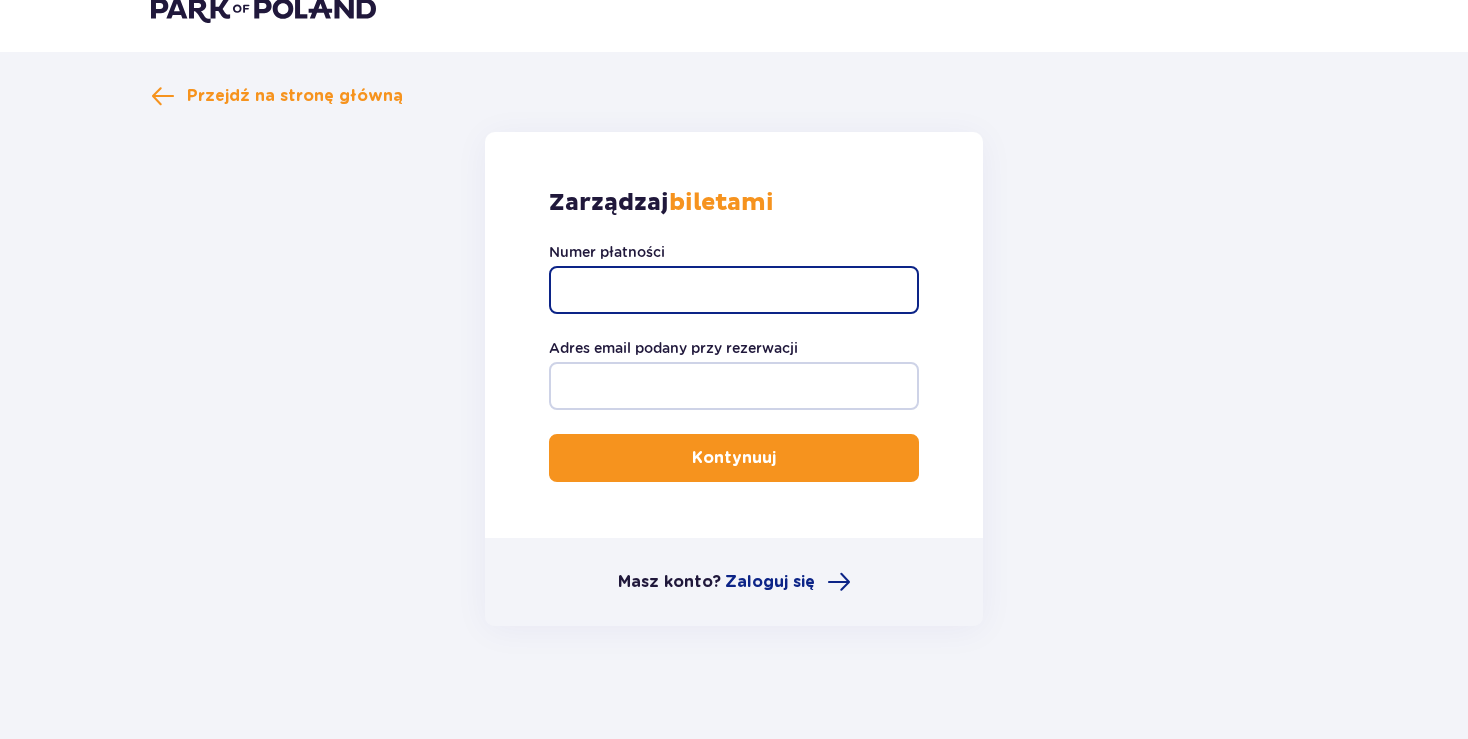 paste on "TR-VRC-H9K9G7X" 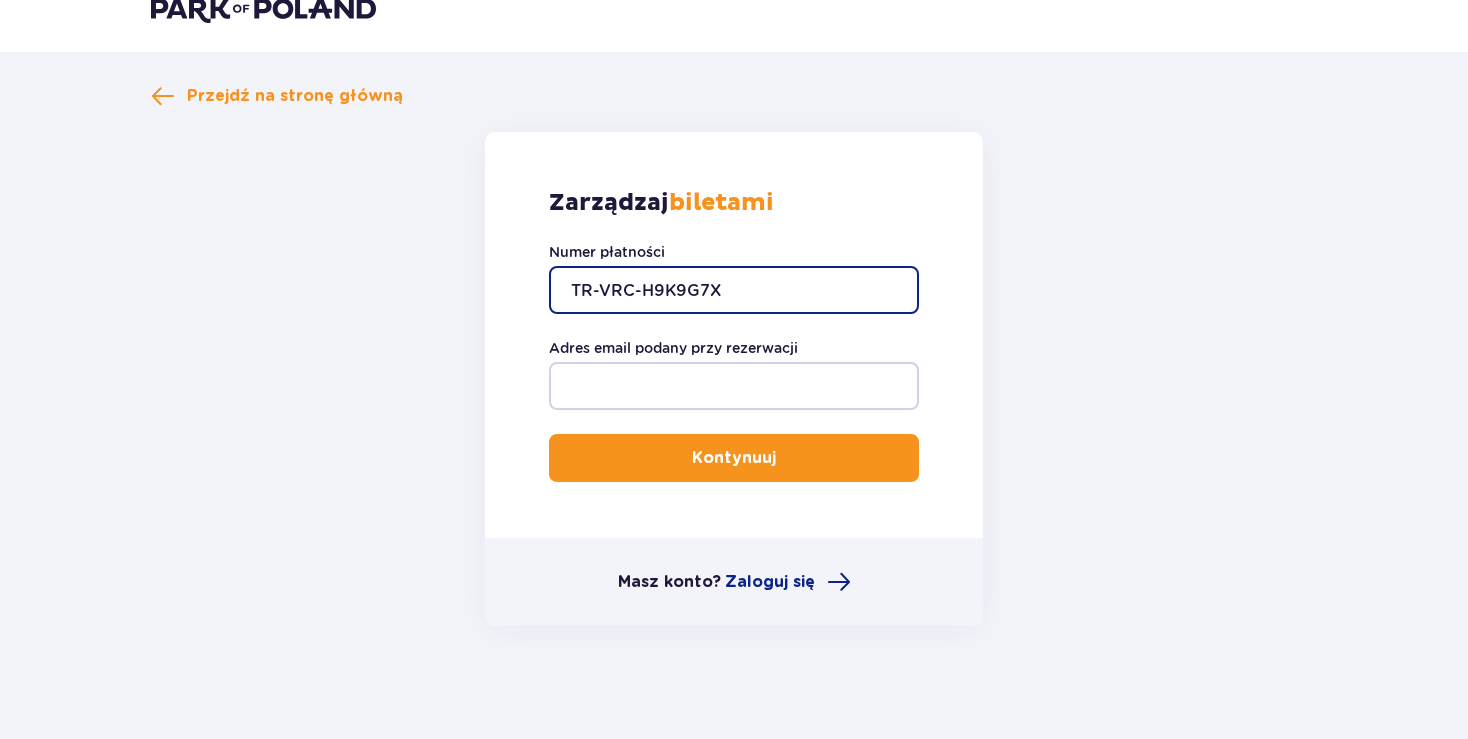 type on "TR-VRC-H9K9G7X" 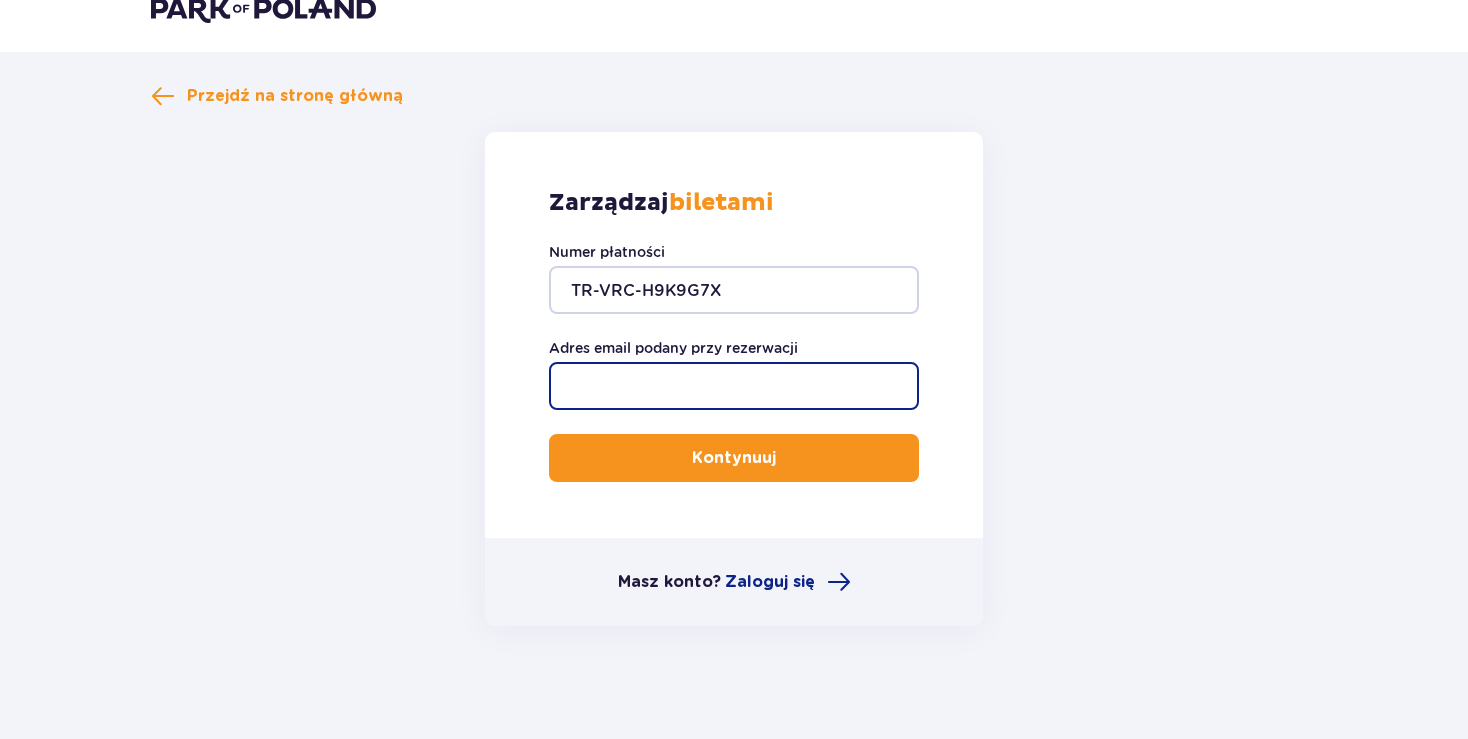 click on "Adres email podany przy rezerwacji" at bounding box center [734, 386] 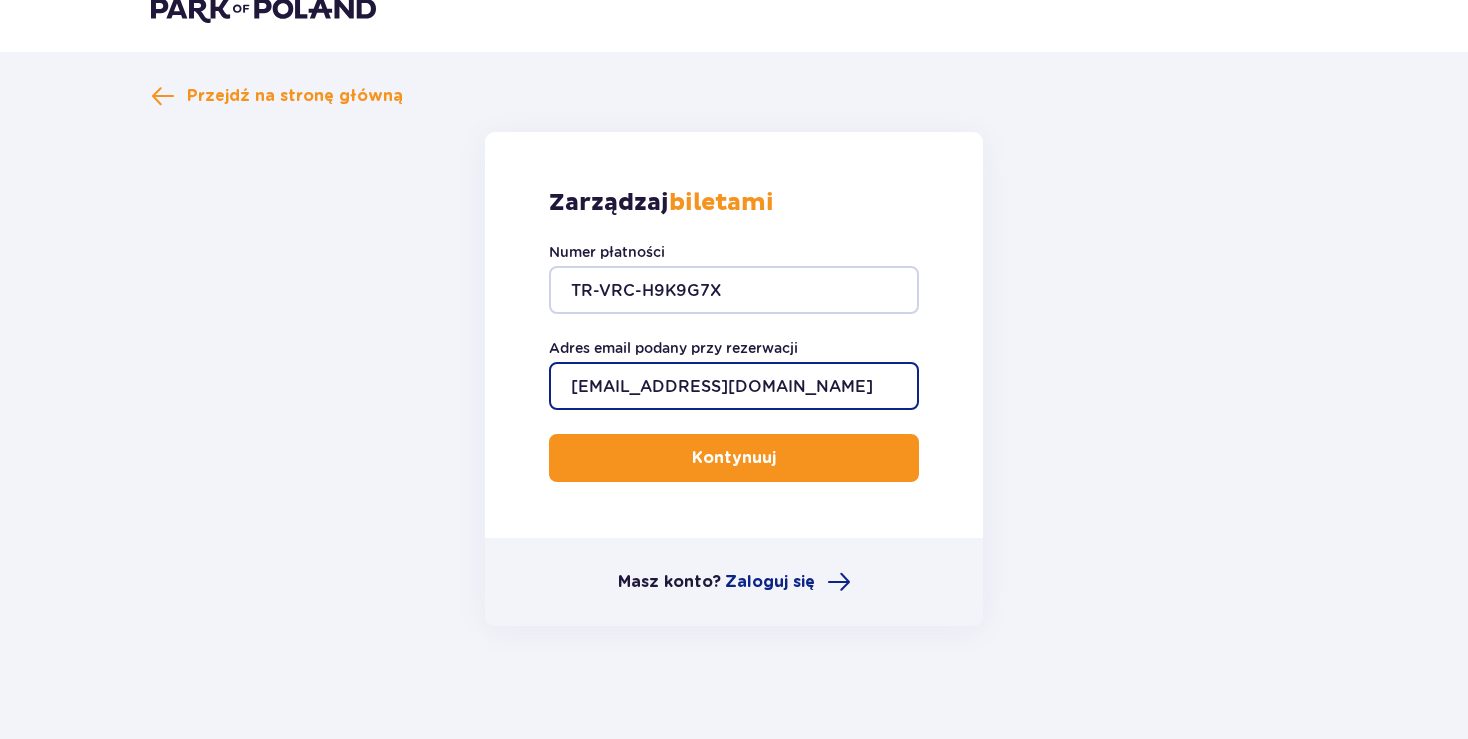 type on "olamatenka@yahoo.pl" 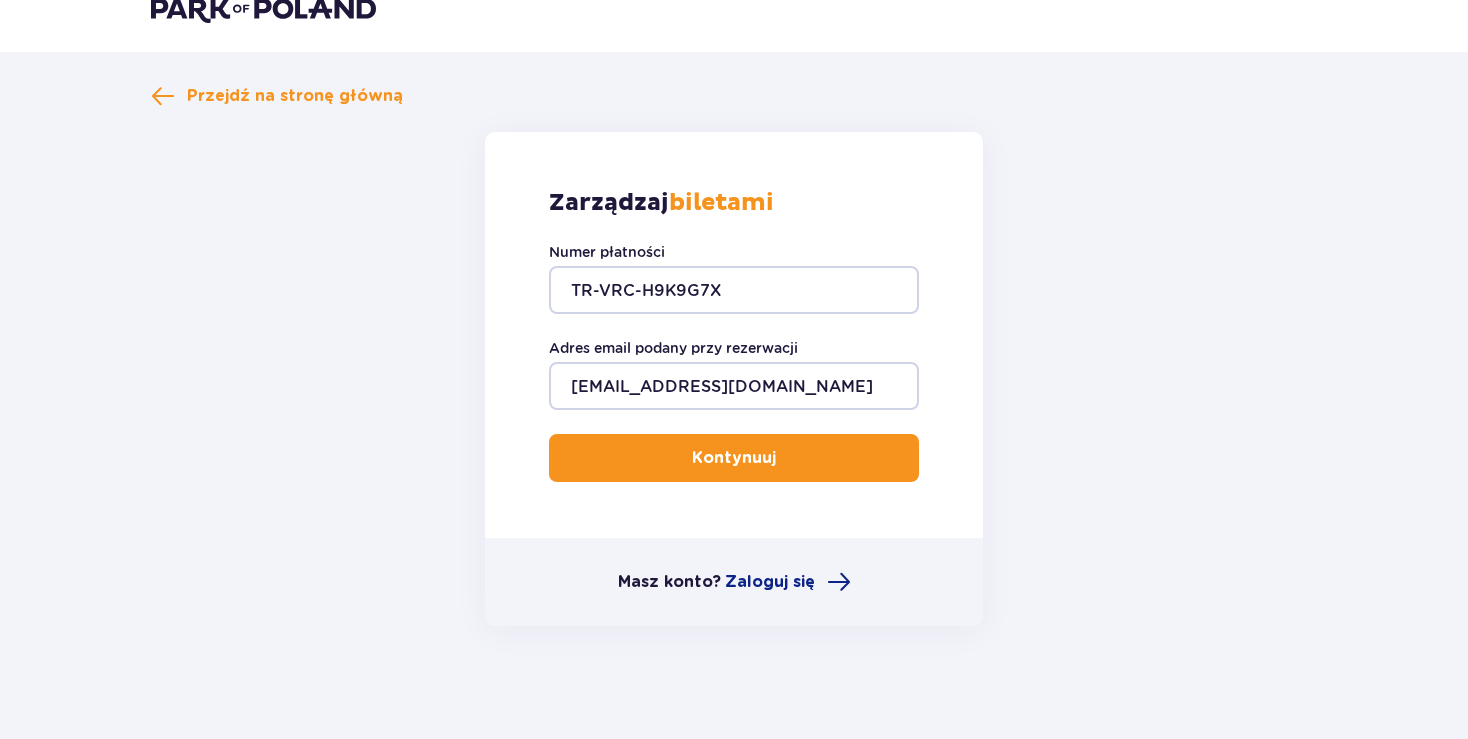 click on "Kontynuuj" at bounding box center (734, 458) 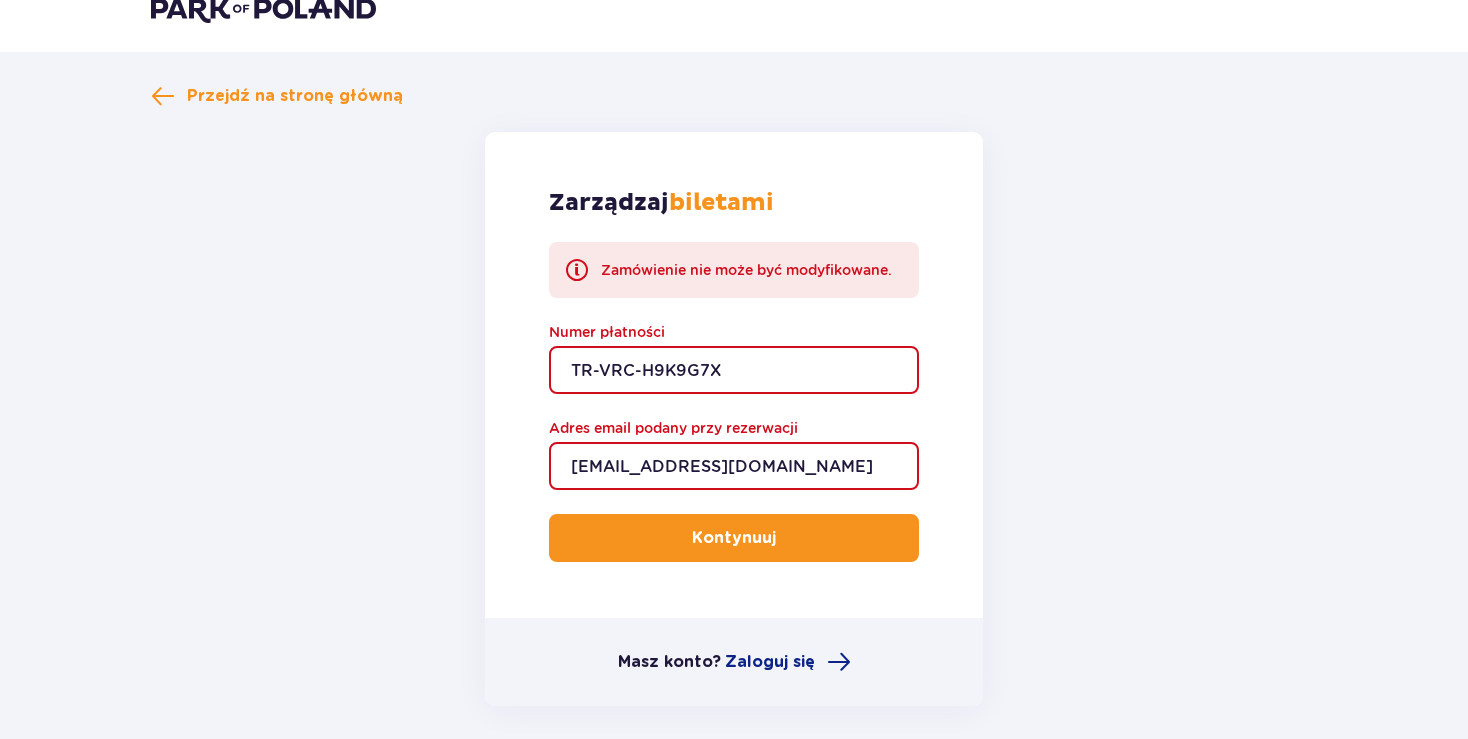 click on "TR-VRC-H9K9G7X" at bounding box center (734, 370) 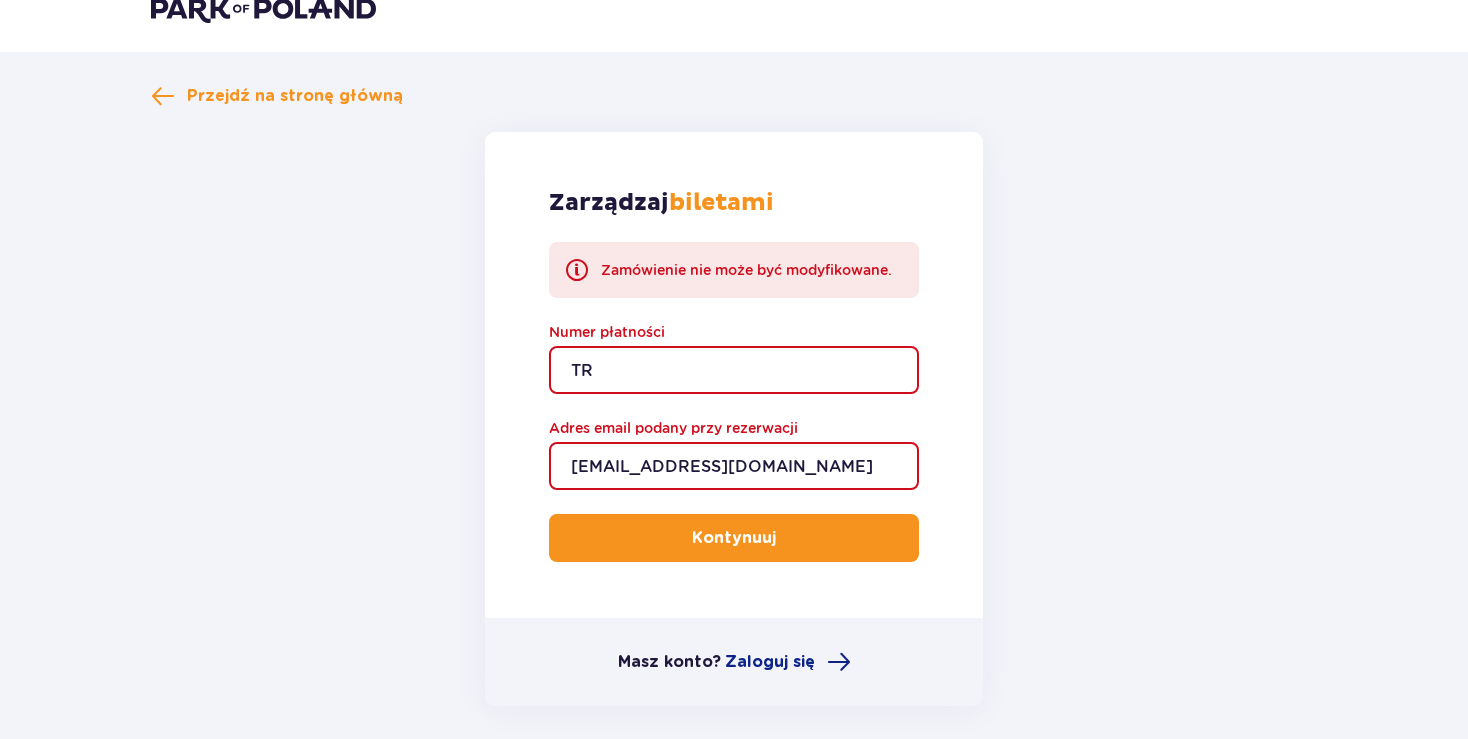type on "T" 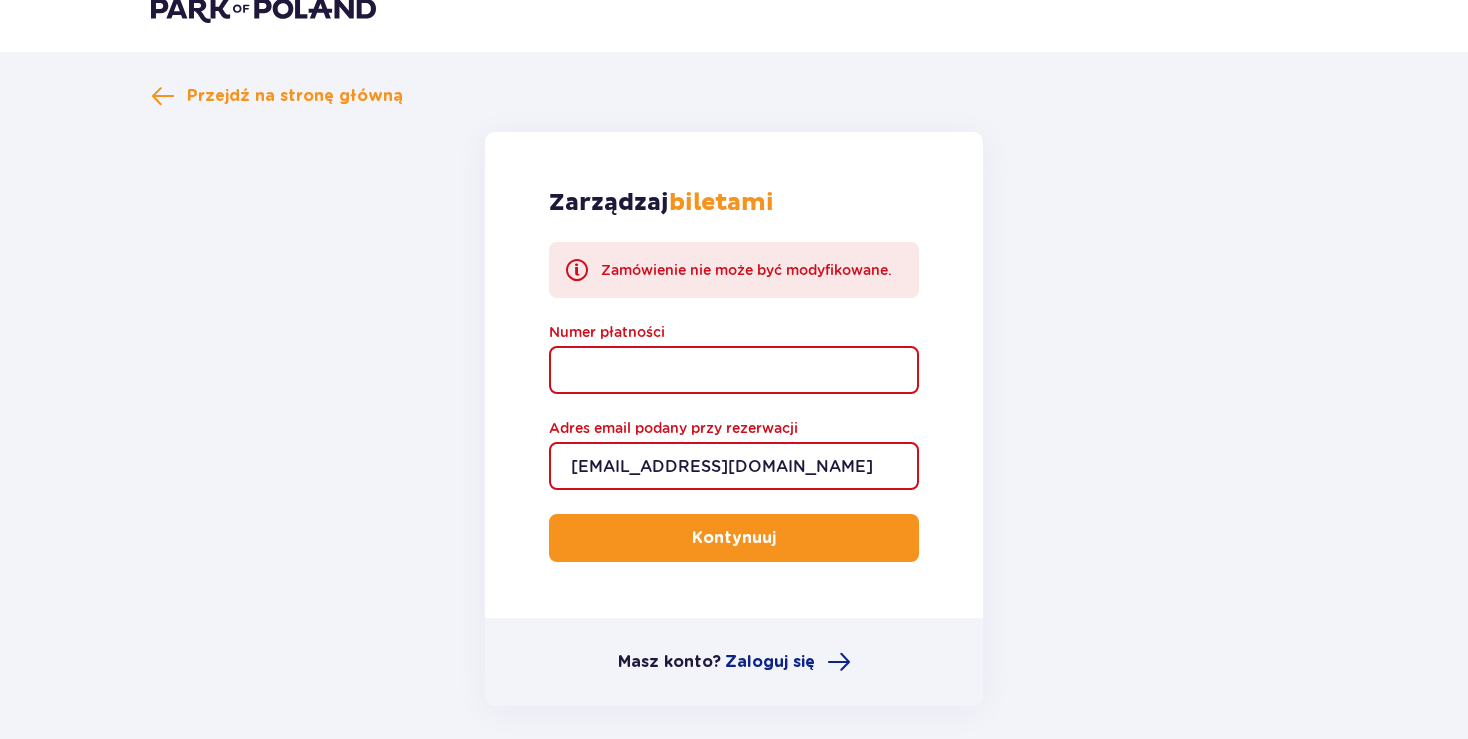 paste on "TR-VRC-H9K9G7X" 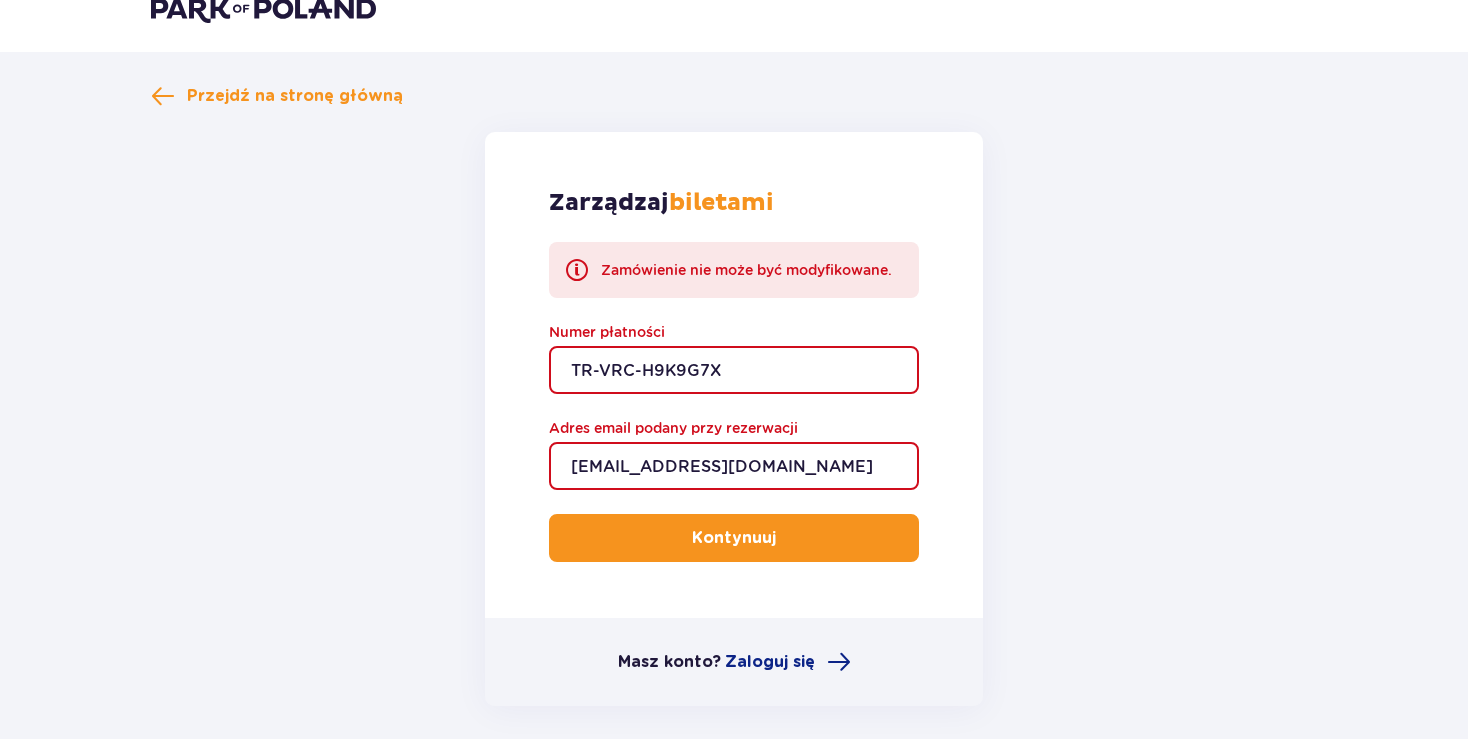click on "Kontynuuj" at bounding box center [734, 538] 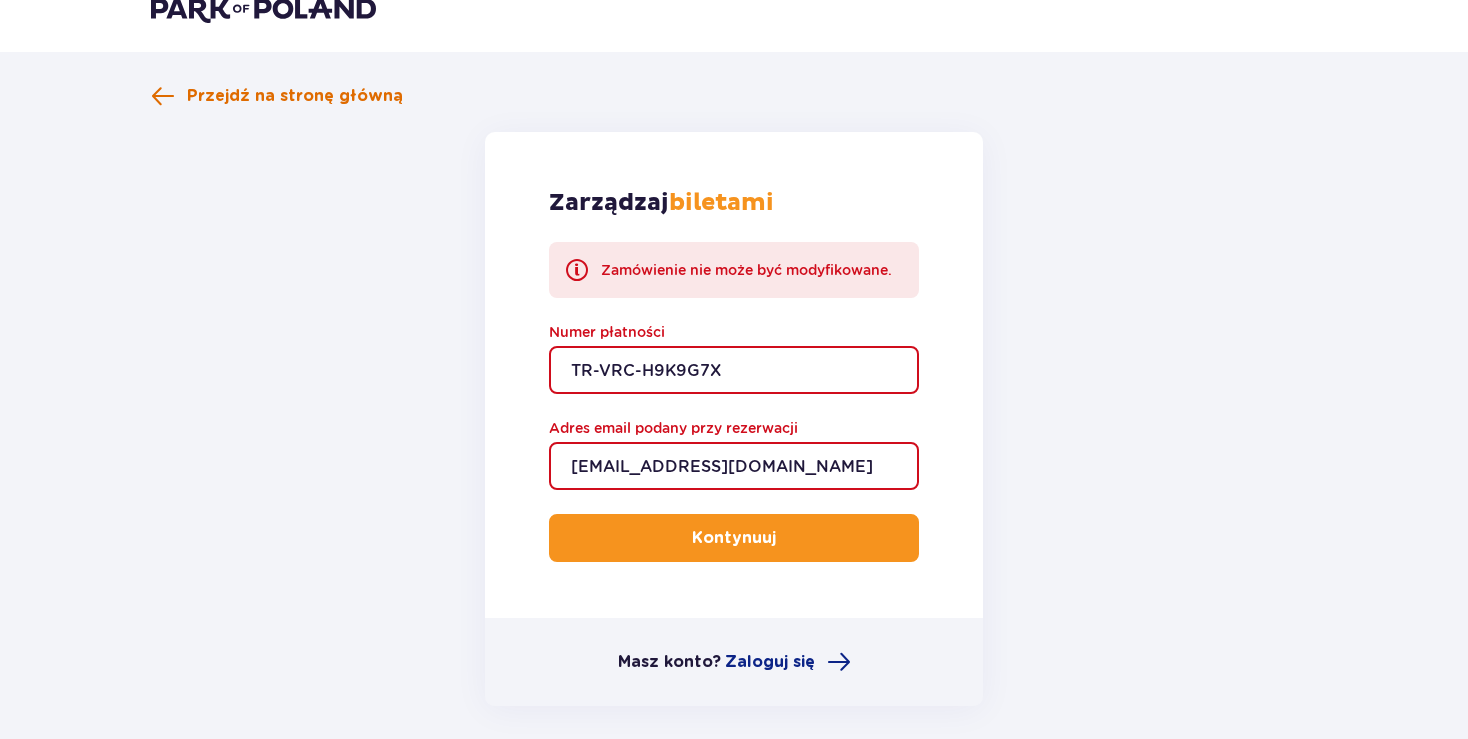 click on "Przejdź na stronę główną" at bounding box center (295, 96) 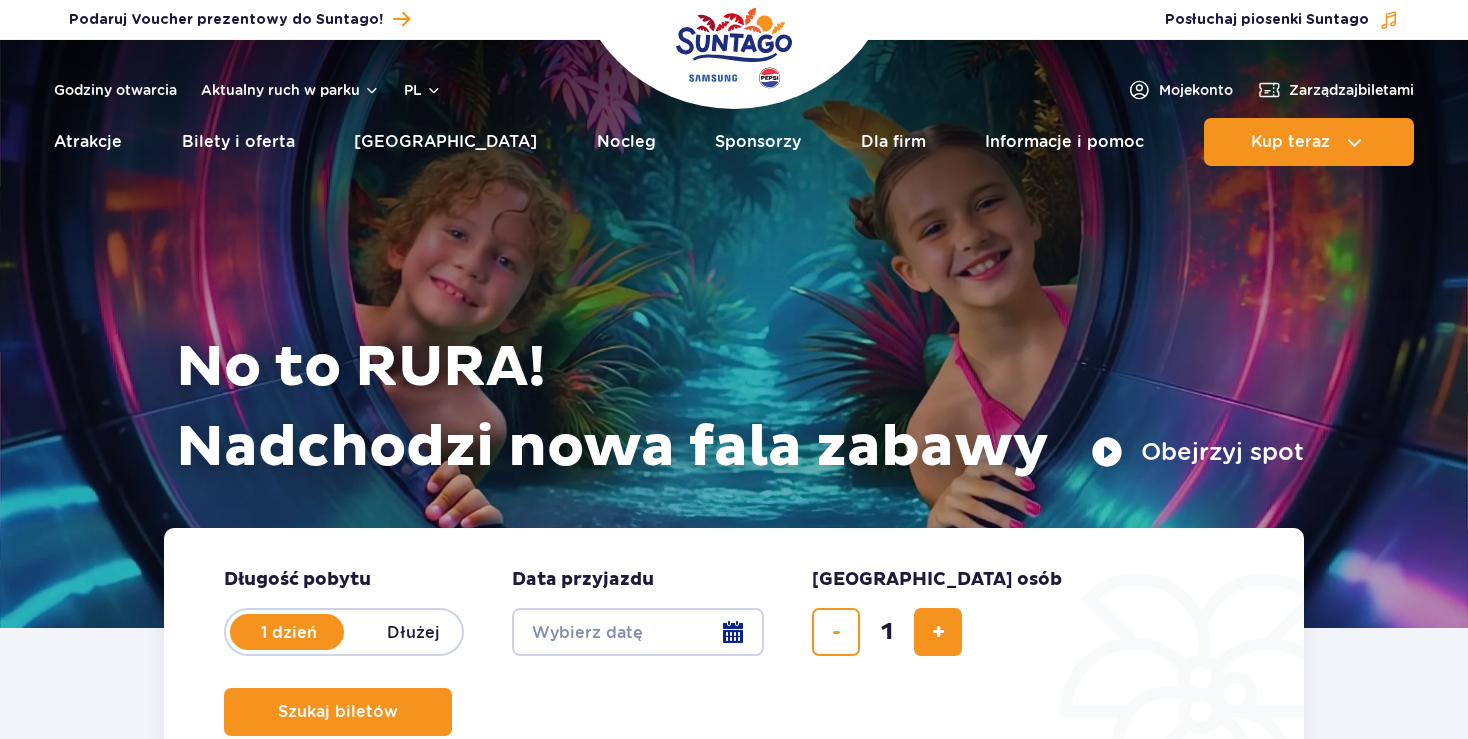 scroll, scrollTop: 0, scrollLeft: 0, axis: both 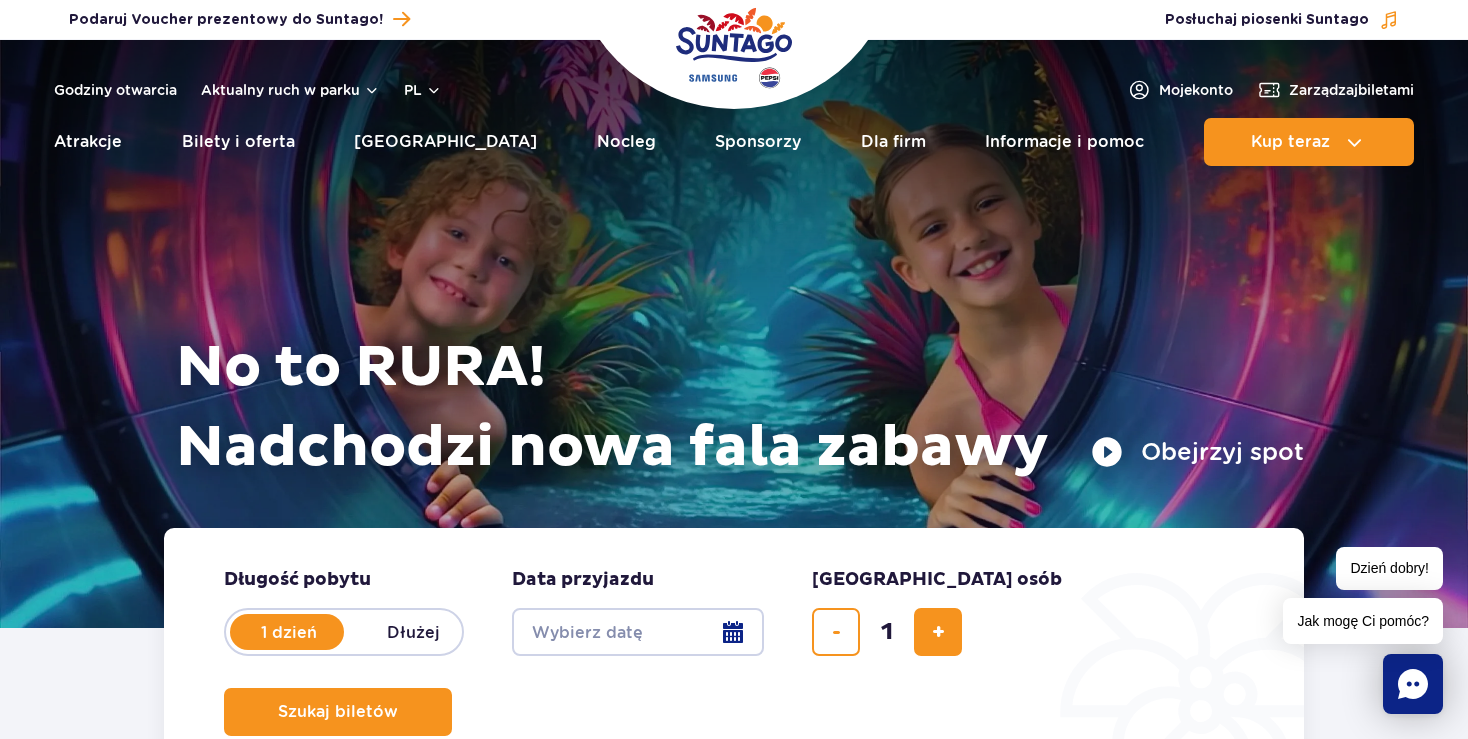 click on "Godziny otwarcia
Aktualny ruch w parku
PL PL UA EN PL
Moje  konto
Zarządzaj  biletami
Aktualny ruch w parku
Atrakcje
Zjeżdżalnie
Aster
Rainbow
[GEOGRAPHIC_DATA]
Więcej
Baseny" at bounding box center (734, 108) 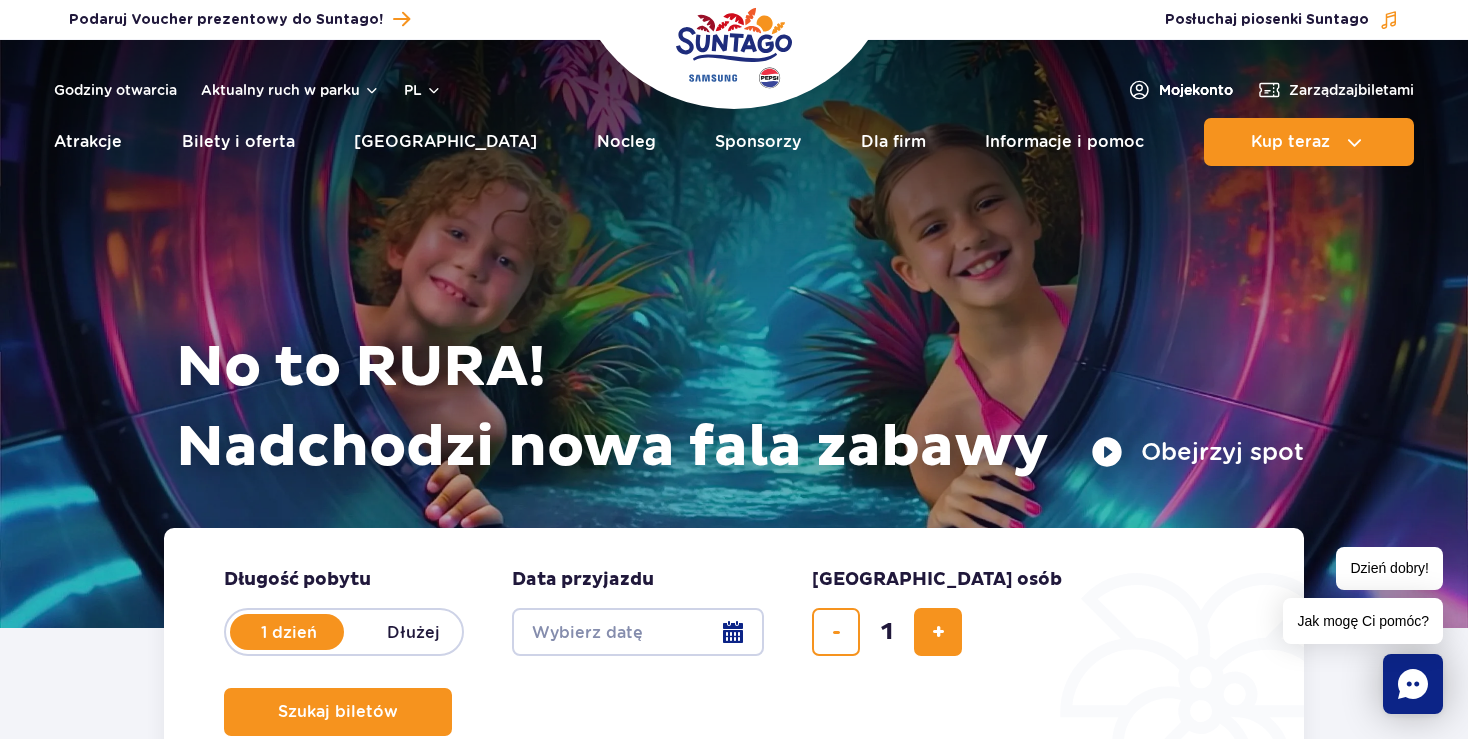 click on "Moje  konto" at bounding box center (1196, 90) 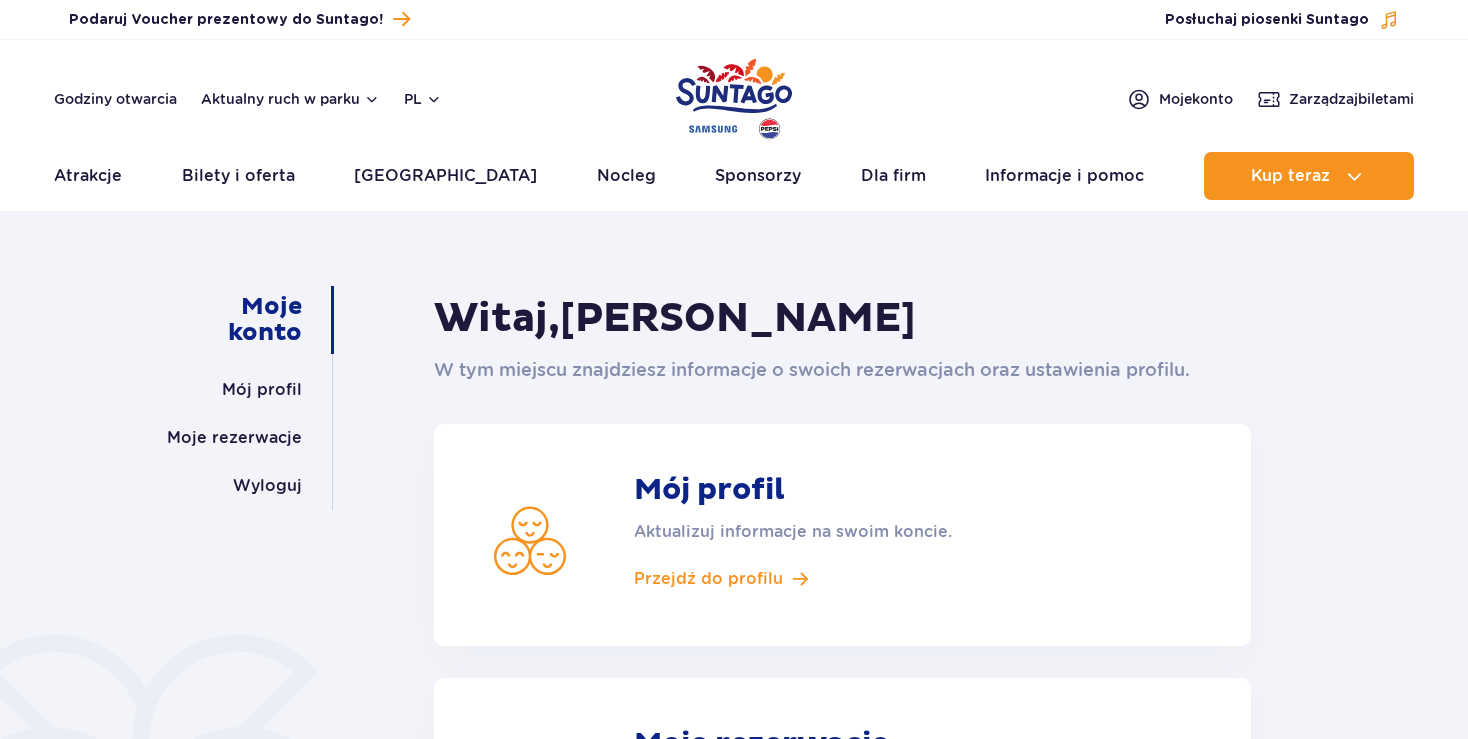 scroll, scrollTop: 0, scrollLeft: 0, axis: both 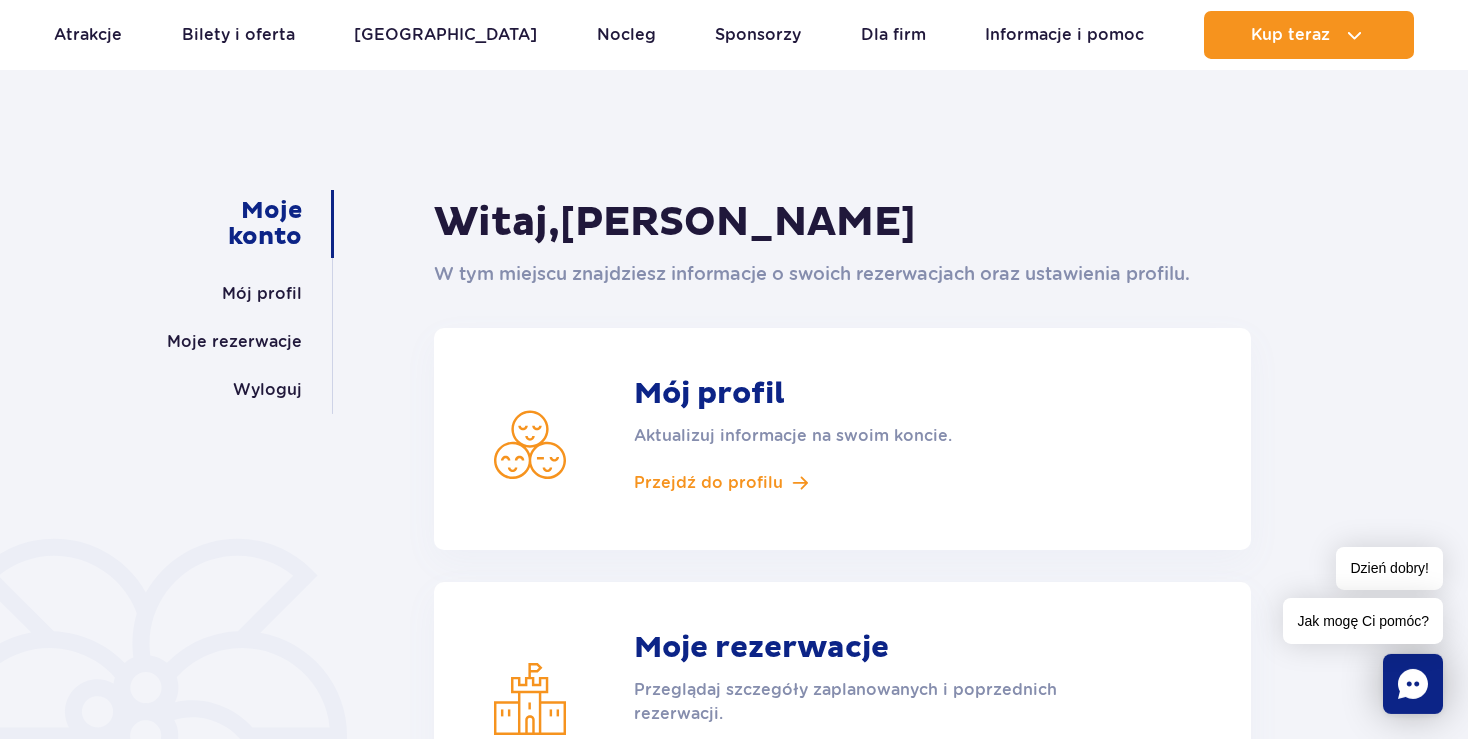 click on "Jak mogę Ci pomóc?" at bounding box center (1363, 621) 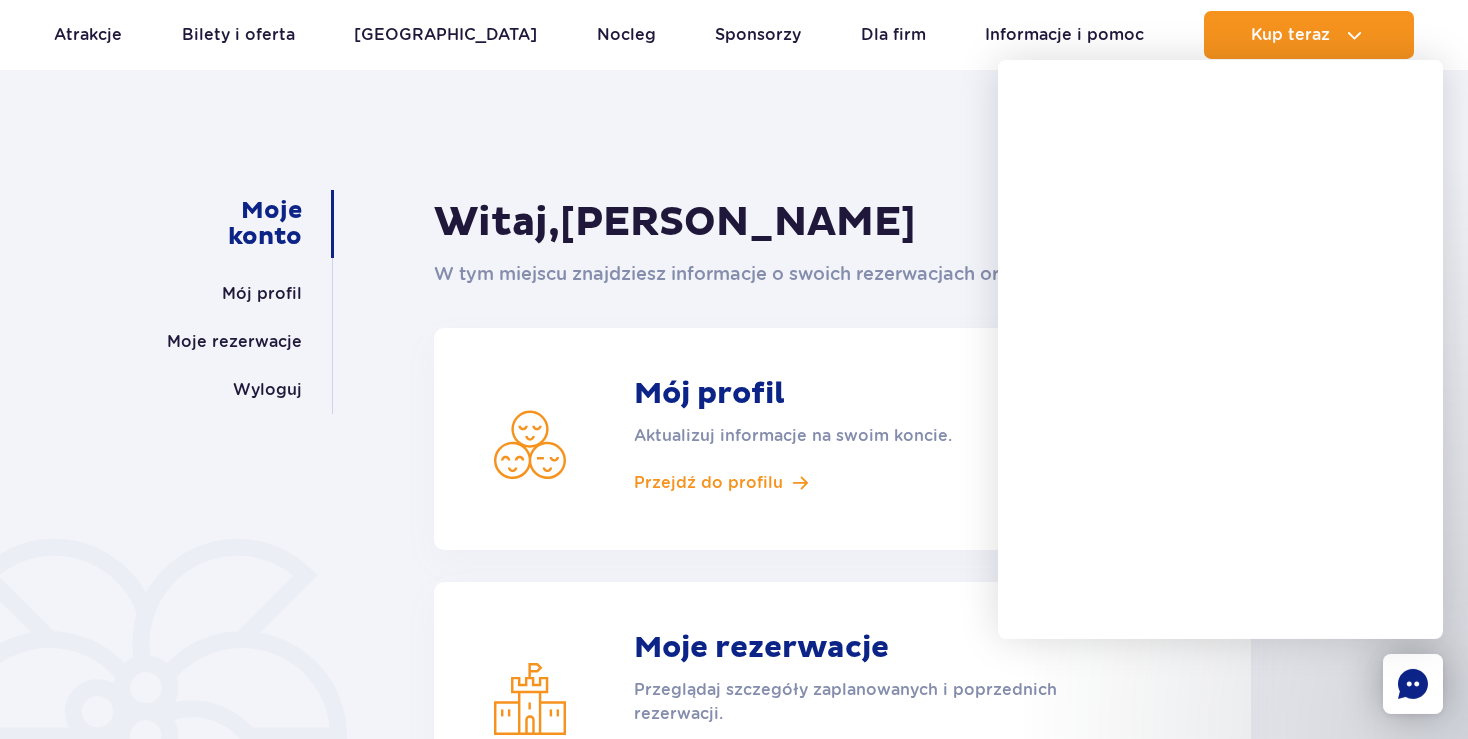 click on "Moje konto
Mój profil
Moje rezerwacje
Wyloguj
Witaj,
Aleksandra
Kacprzak
W tym miejscu znajdziesz informacje o swoich rezerwacjach oraz ustawienia profilu.
Mój profil
Aktualizuj informacje na swoim koncie.
Przejdź do profilu
Moje rezerwacje
Przeglądaj szczegóły zaplanowanych i poprzednich rezerwacji.
Przejdź do rezerwacji
Wyloguj" at bounding box center (734, 558) 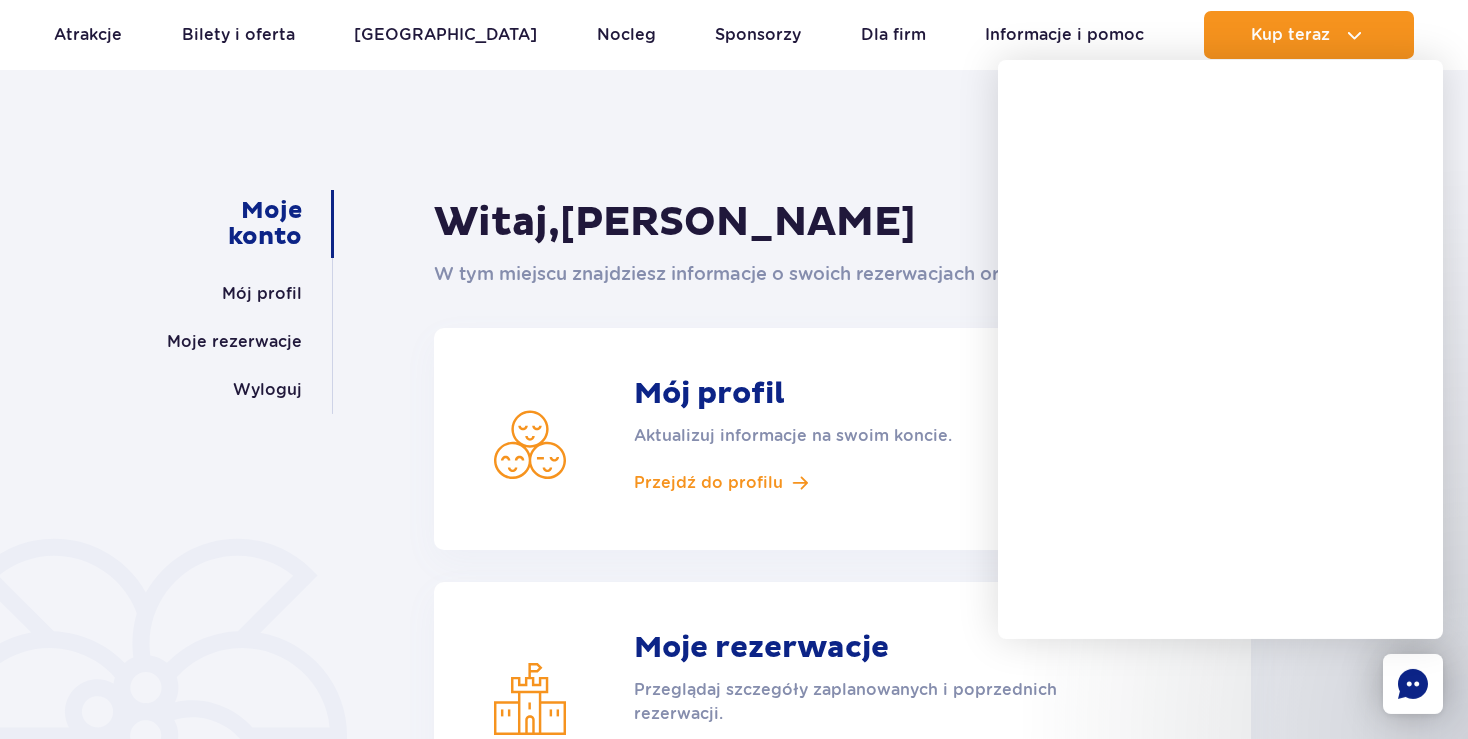 click on "Moje konto
Mój profil
Moje rezerwacje
Wyloguj
Witaj,
Aleksandra
Kacprzak
W tym miejscu znajdziesz informacje o swoich rezerwacjach oraz ustawienia profilu.
Mój profil
Aktualizuj informacje na swoim koncie.
Przejdź do profilu
Moje rezerwacje
Przeglądaj szczegóły zaplanowanych i poprzednich rezerwacji.
Przejdź do rezerwacji
Wyloguj" at bounding box center [734, 589] 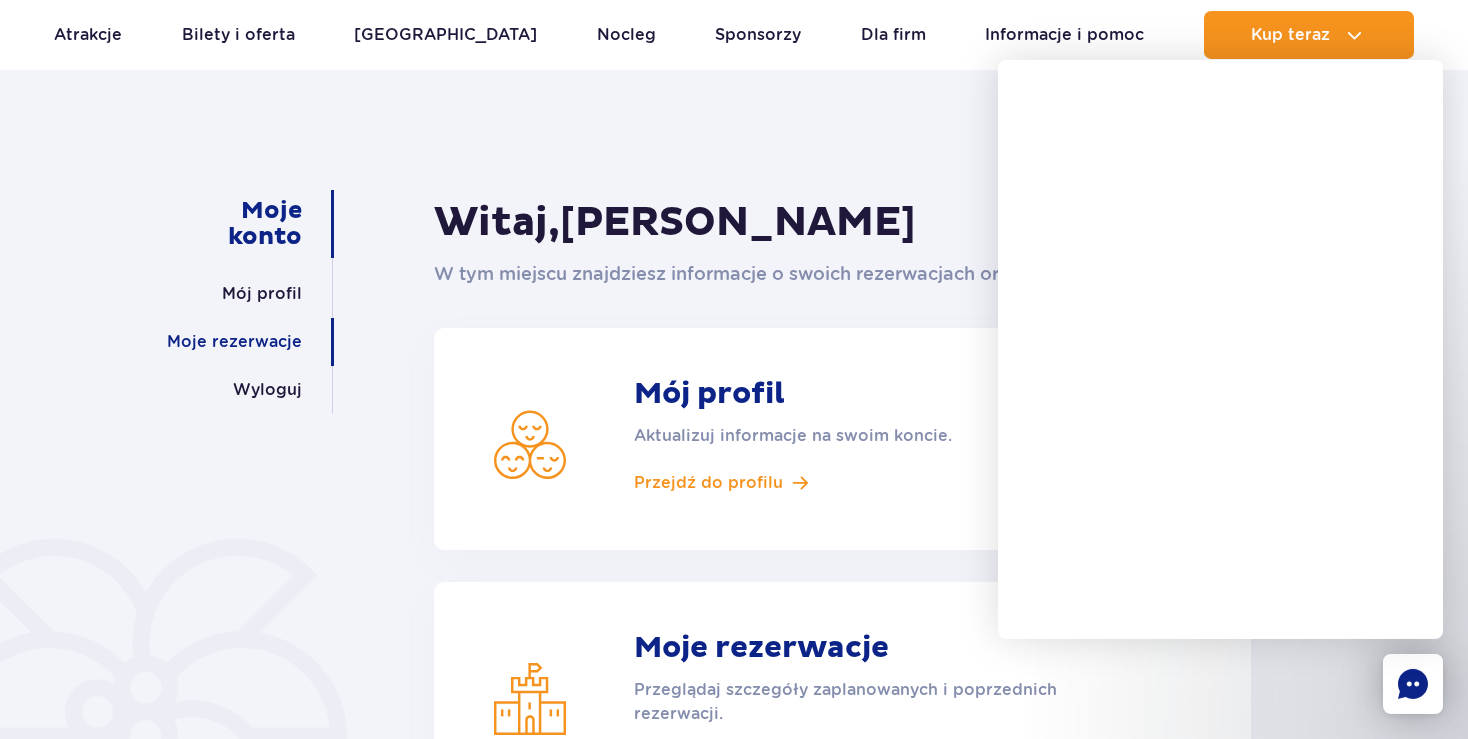 click on "Moje rezerwacje" at bounding box center [234, 342] 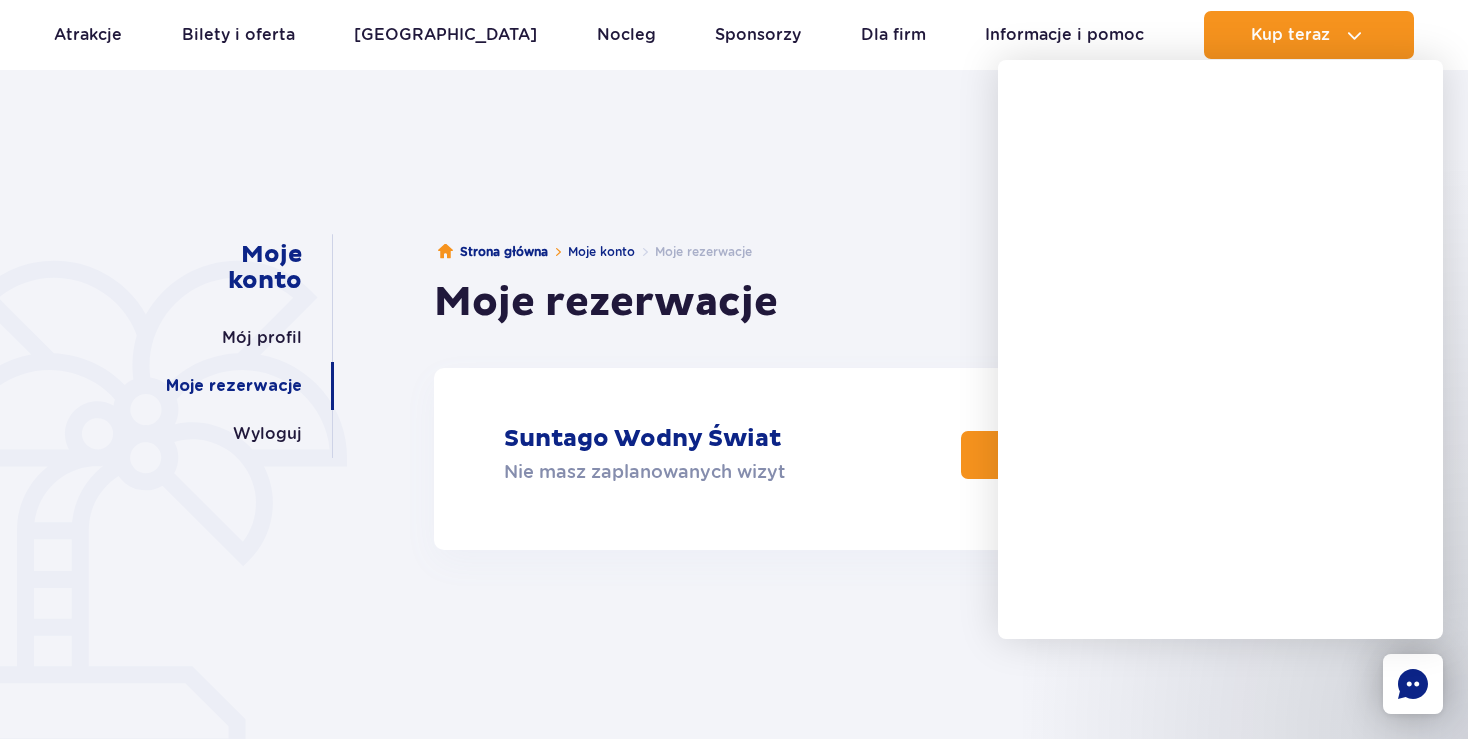scroll, scrollTop: 105, scrollLeft: 0, axis: vertical 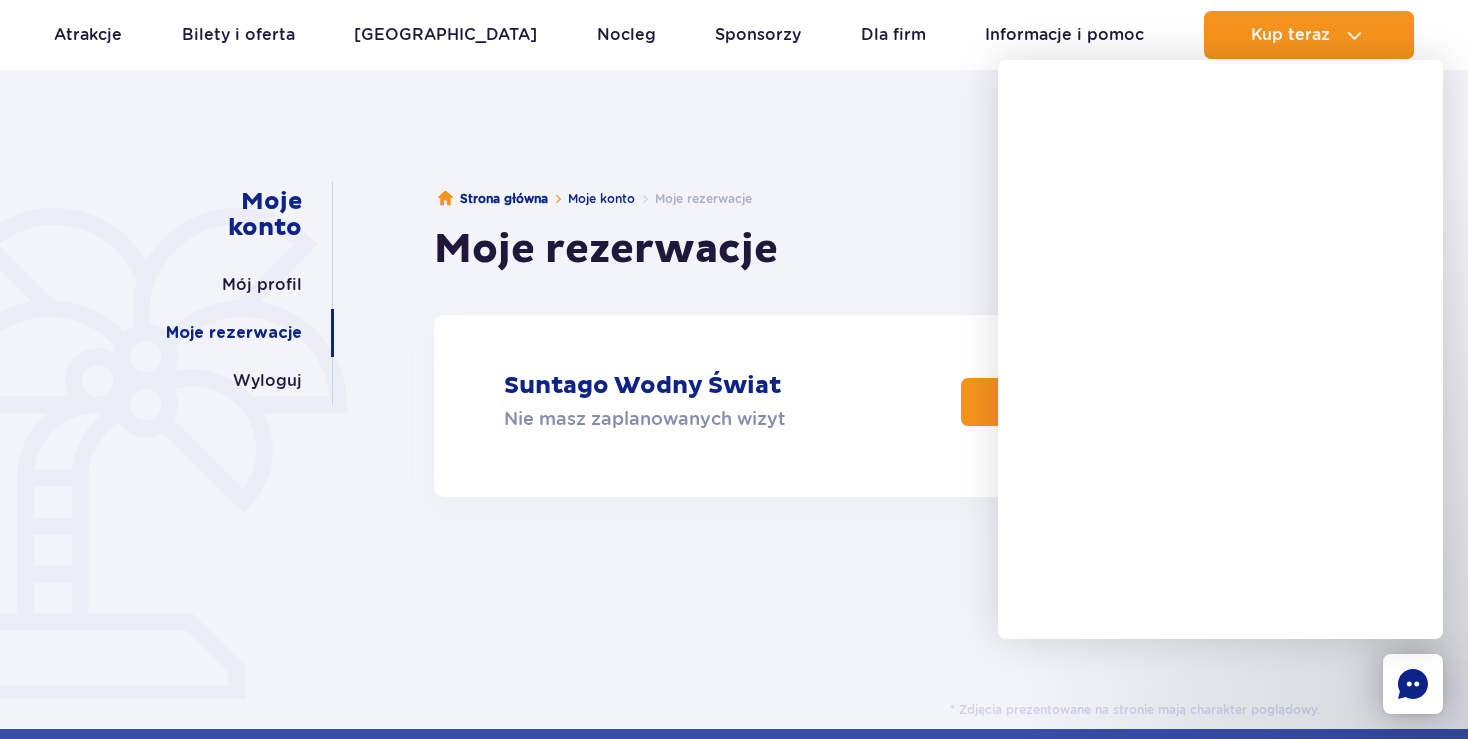 click on "Moje konto
Mój profil
Moje rezerwacje
Wyloguj
[GEOGRAPHIC_DATA]
Moje konto
Moje rezerwacje
Moje rezerwacje
Suntago Wodny Świat Nie masz zaplanowanych wizyt Zaplanuj wizytę" at bounding box center (734, 419) 